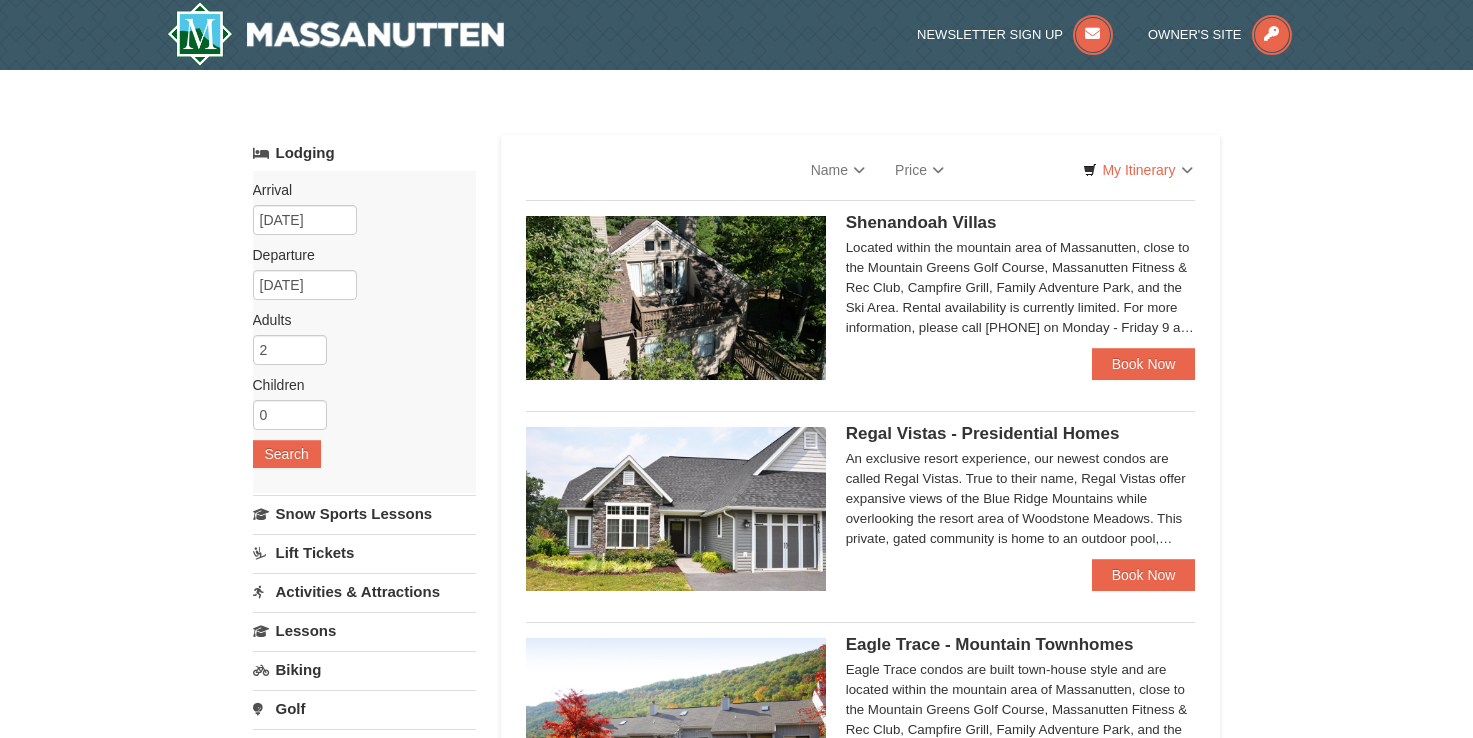 scroll, scrollTop: 0, scrollLeft: 0, axis: both 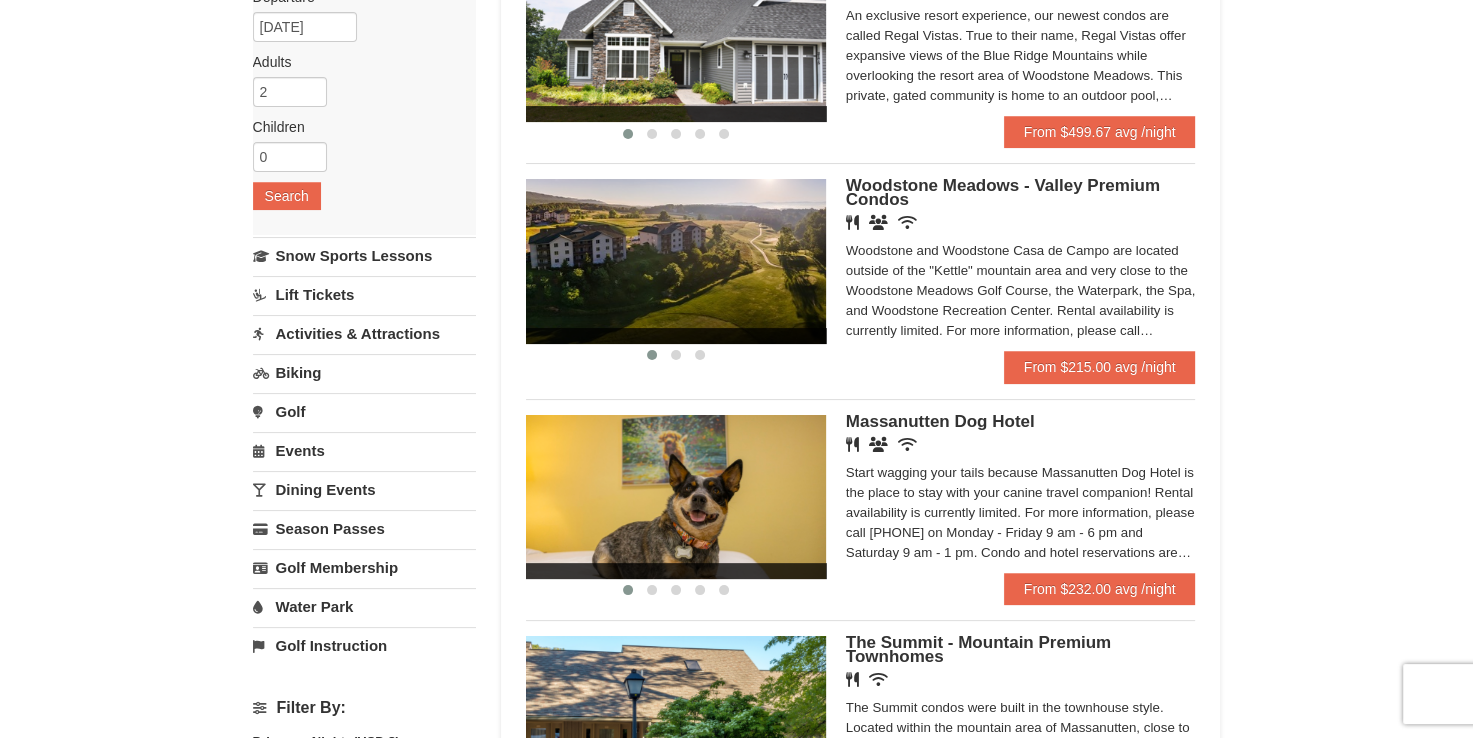 click on "Dining Events" at bounding box center [364, 489] 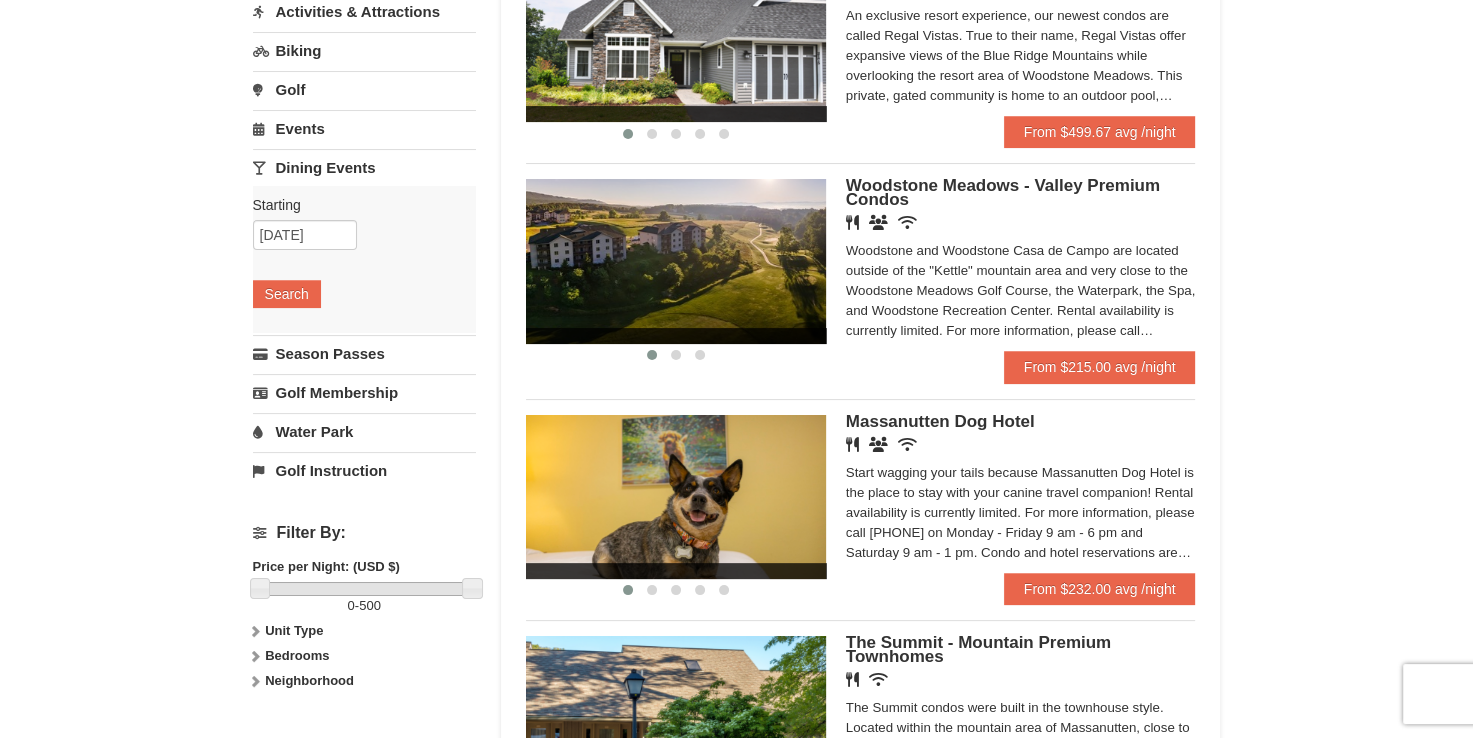 click on "Dining Events" at bounding box center [364, 167] 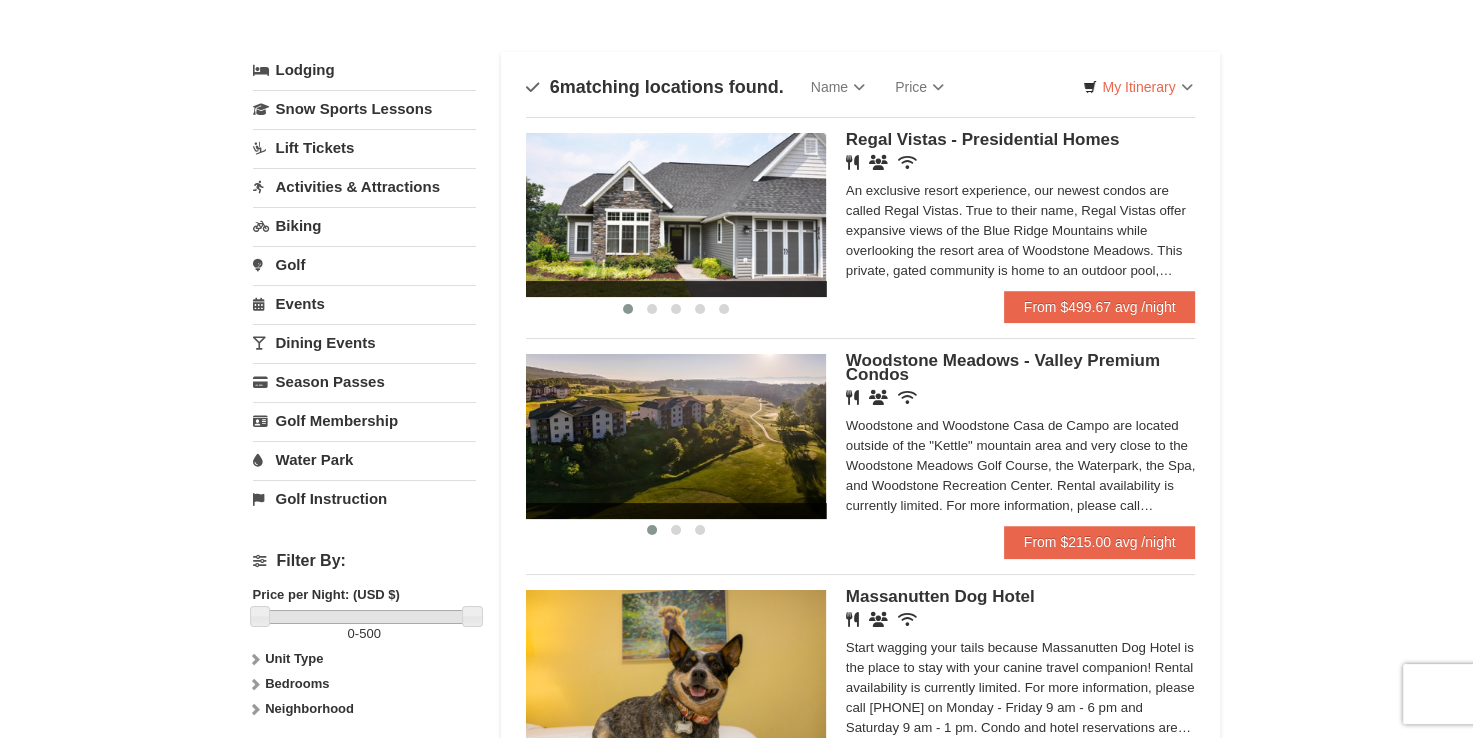 scroll, scrollTop: 85, scrollLeft: 0, axis: vertical 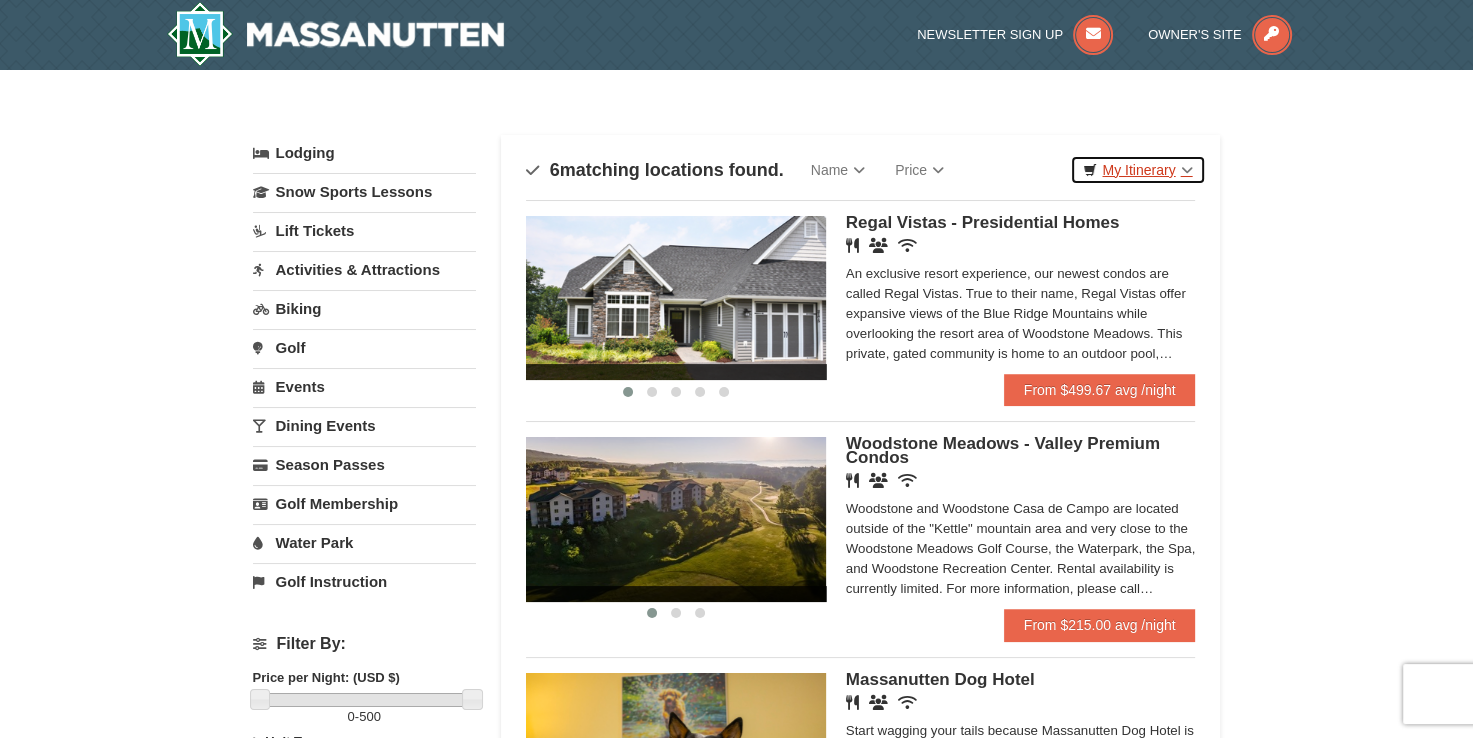click on "My Itinerary" at bounding box center [1137, 170] 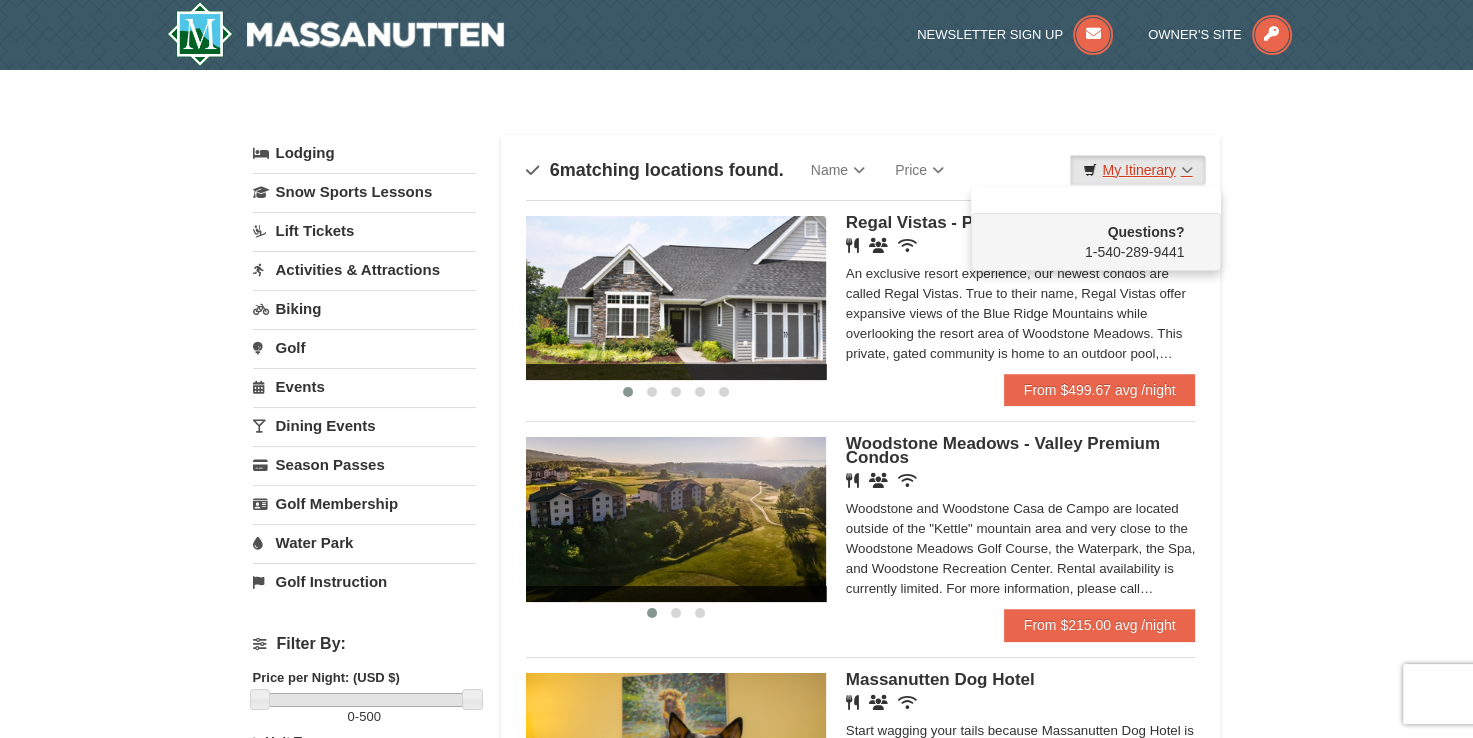 click on "My Itinerary" at bounding box center [1137, 170] 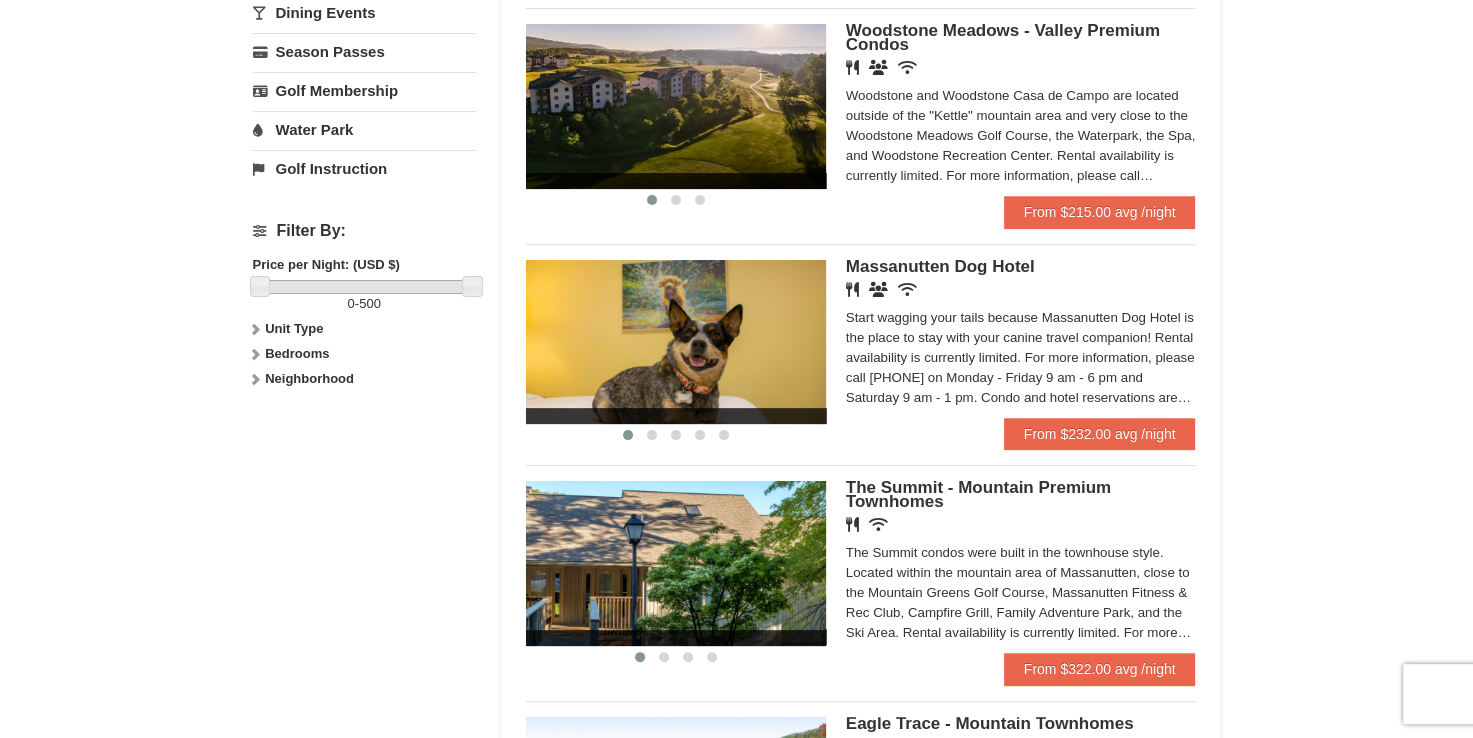 scroll, scrollTop: 466, scrollLeft: 0, axis: vertical 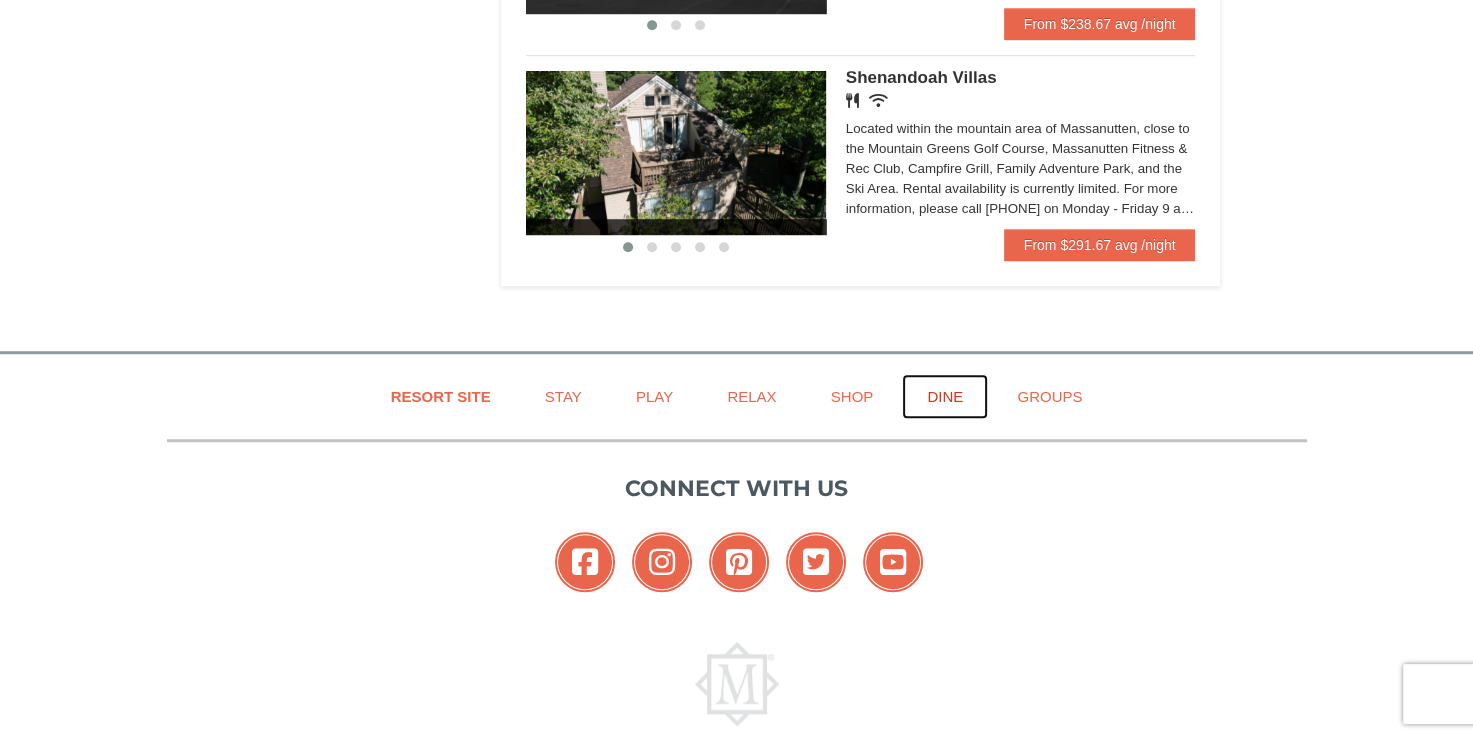 click on "Dine" at bounding box center (945, 396) 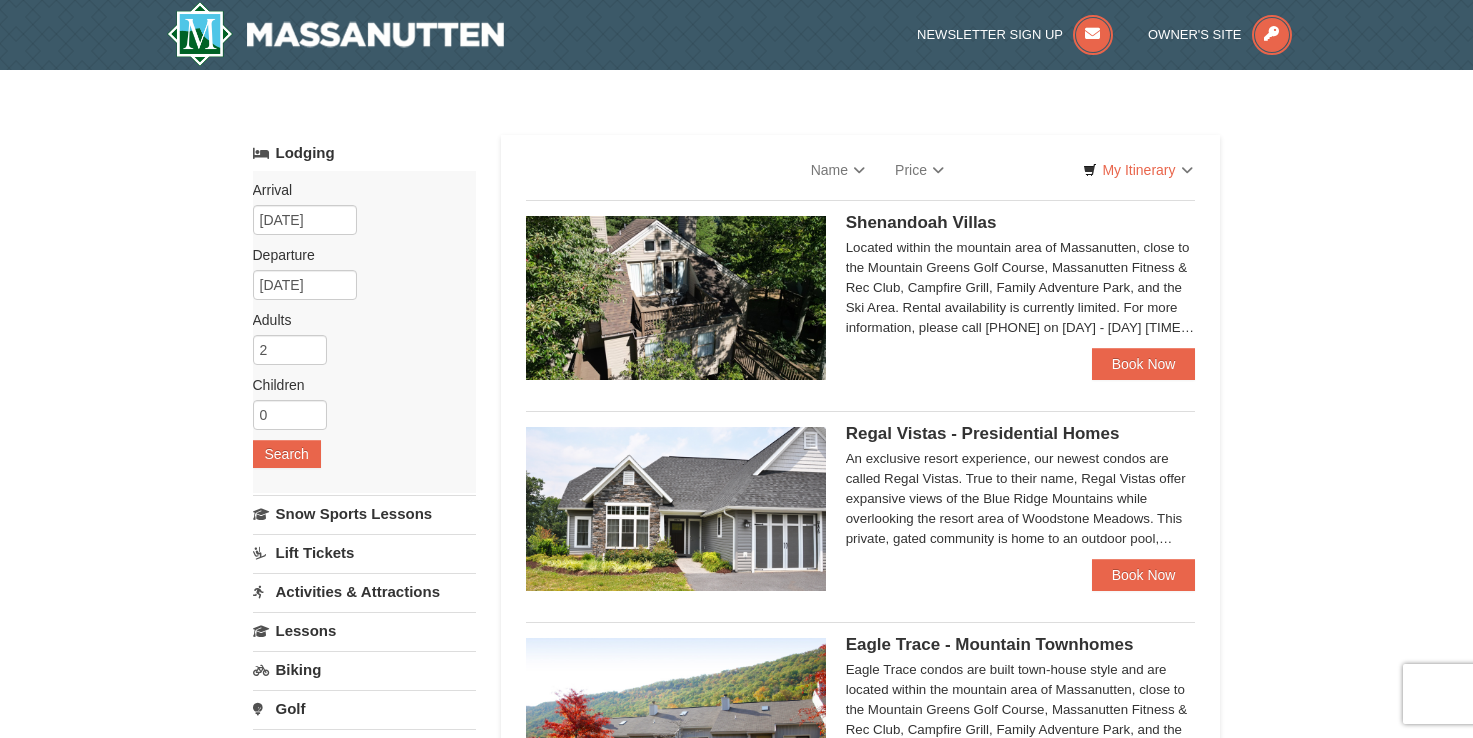 scroll, scrollTop: 0, scrollLeft: 0, axis: both 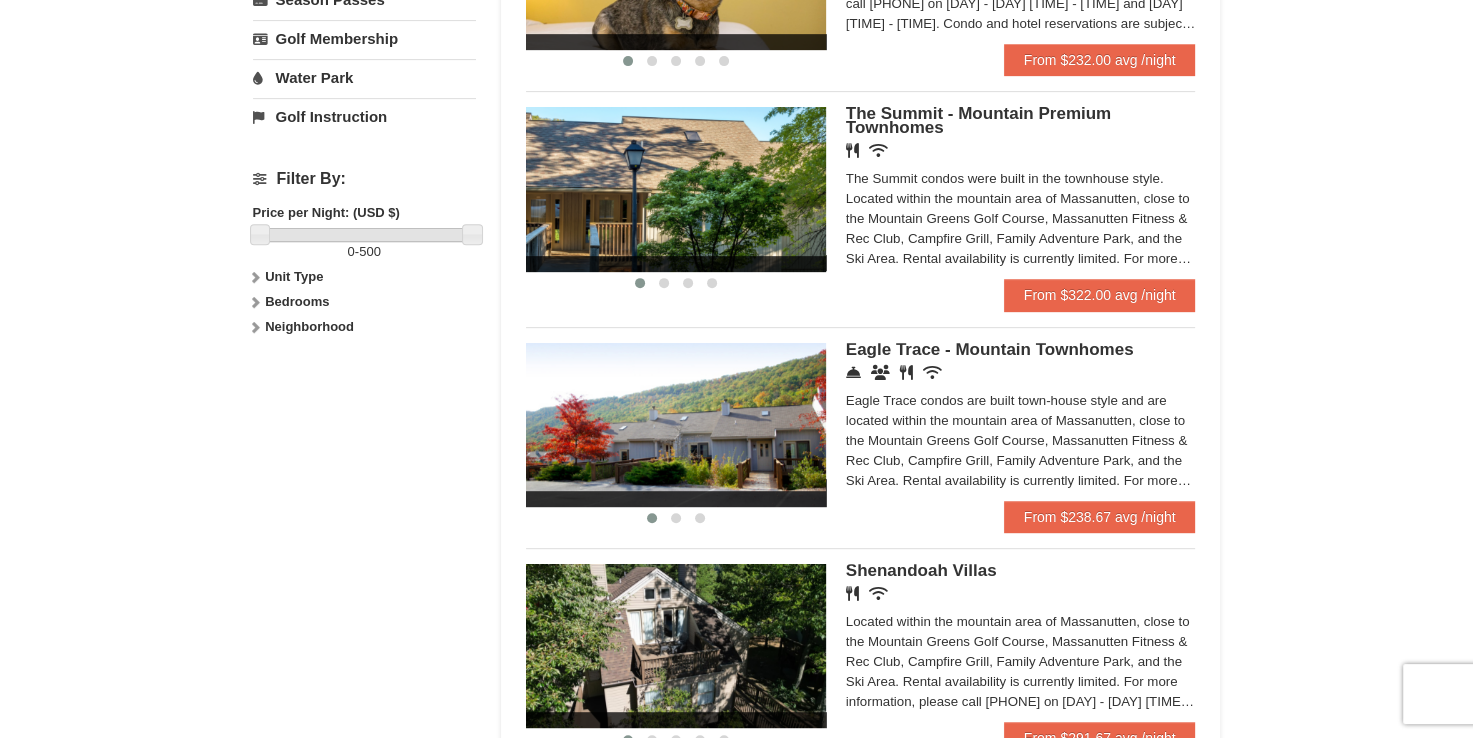 click on "The Summit - Mountain Premium Townhomes" at bounding box center (978, 120) 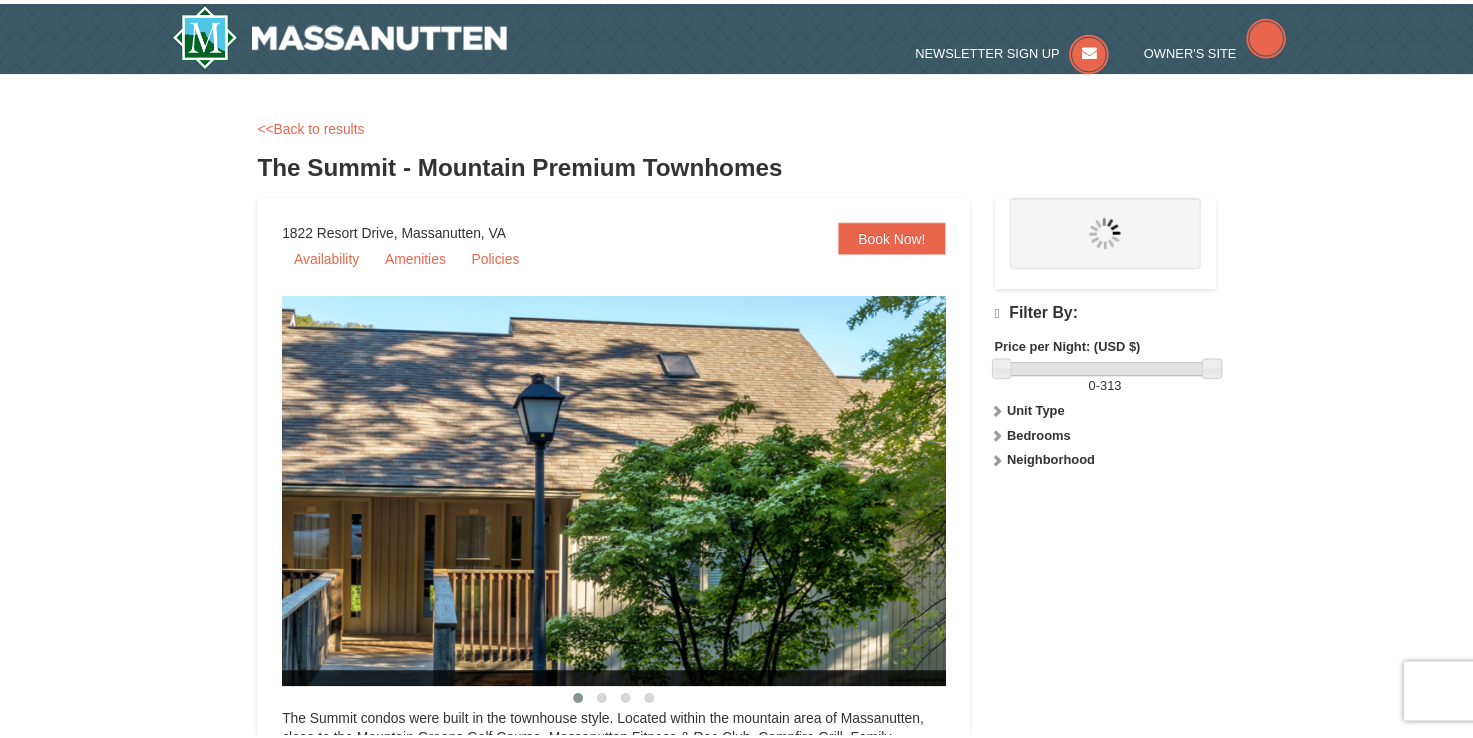 scroll, scrollTop: 0, scrollLeft: 0, axis: both 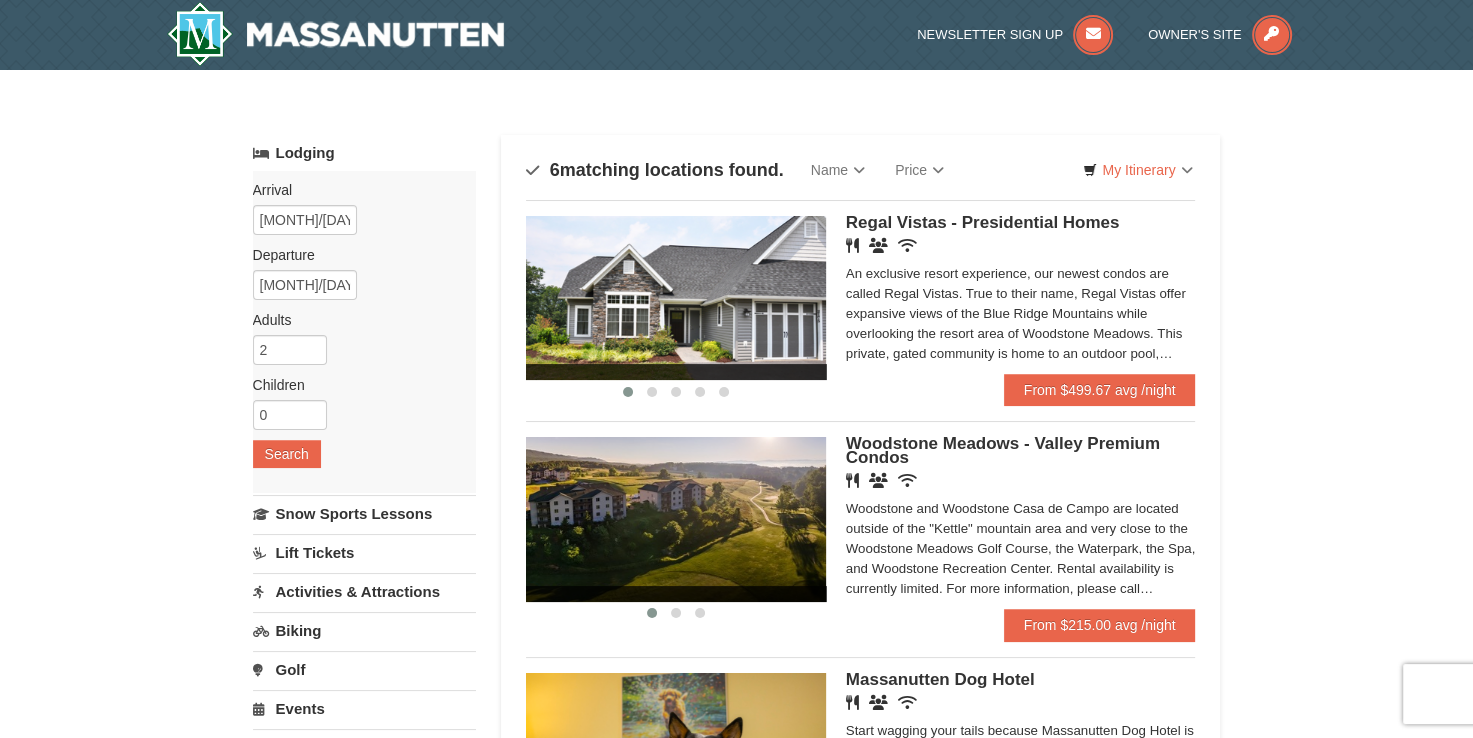 click at bounding box center [676, 298] 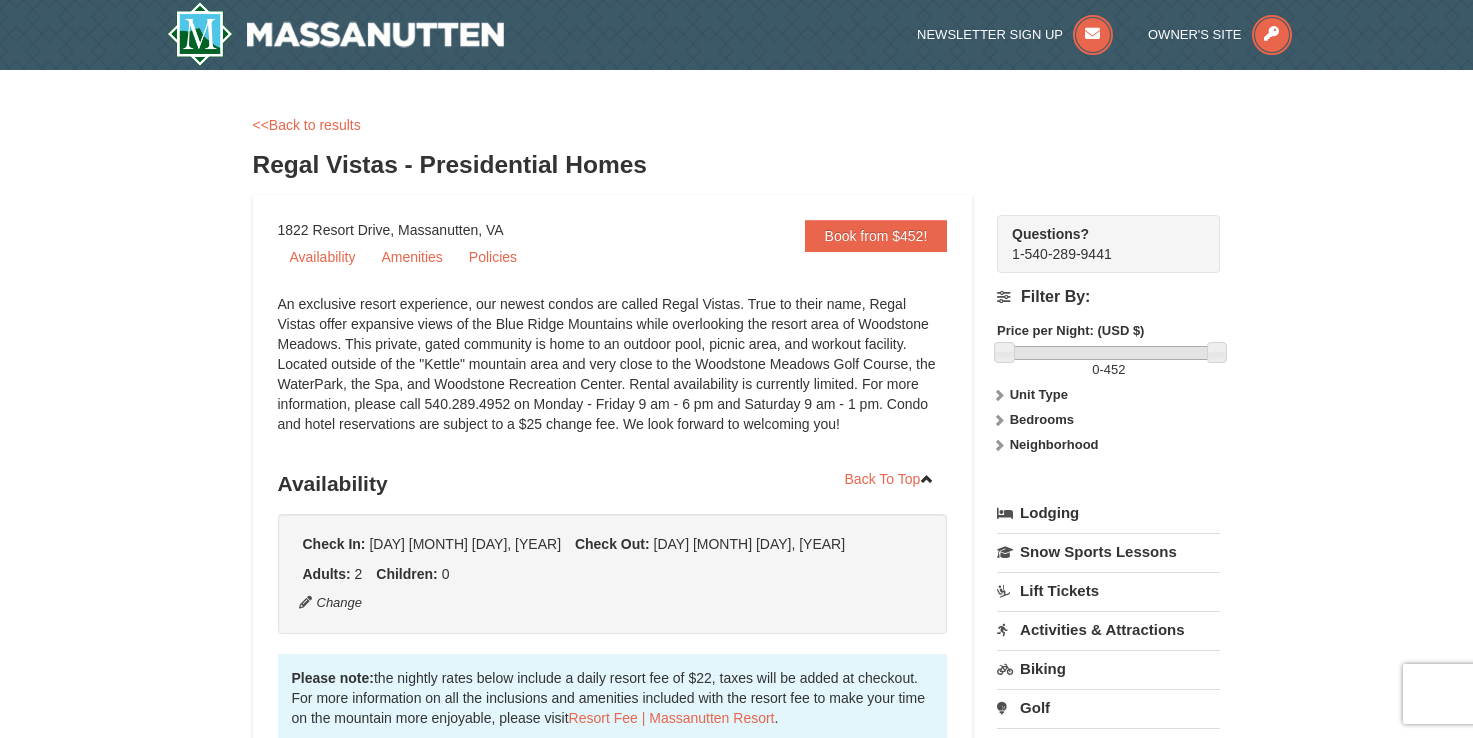scroll, scrollTop: 0, scrollLeft: 0, axis: both 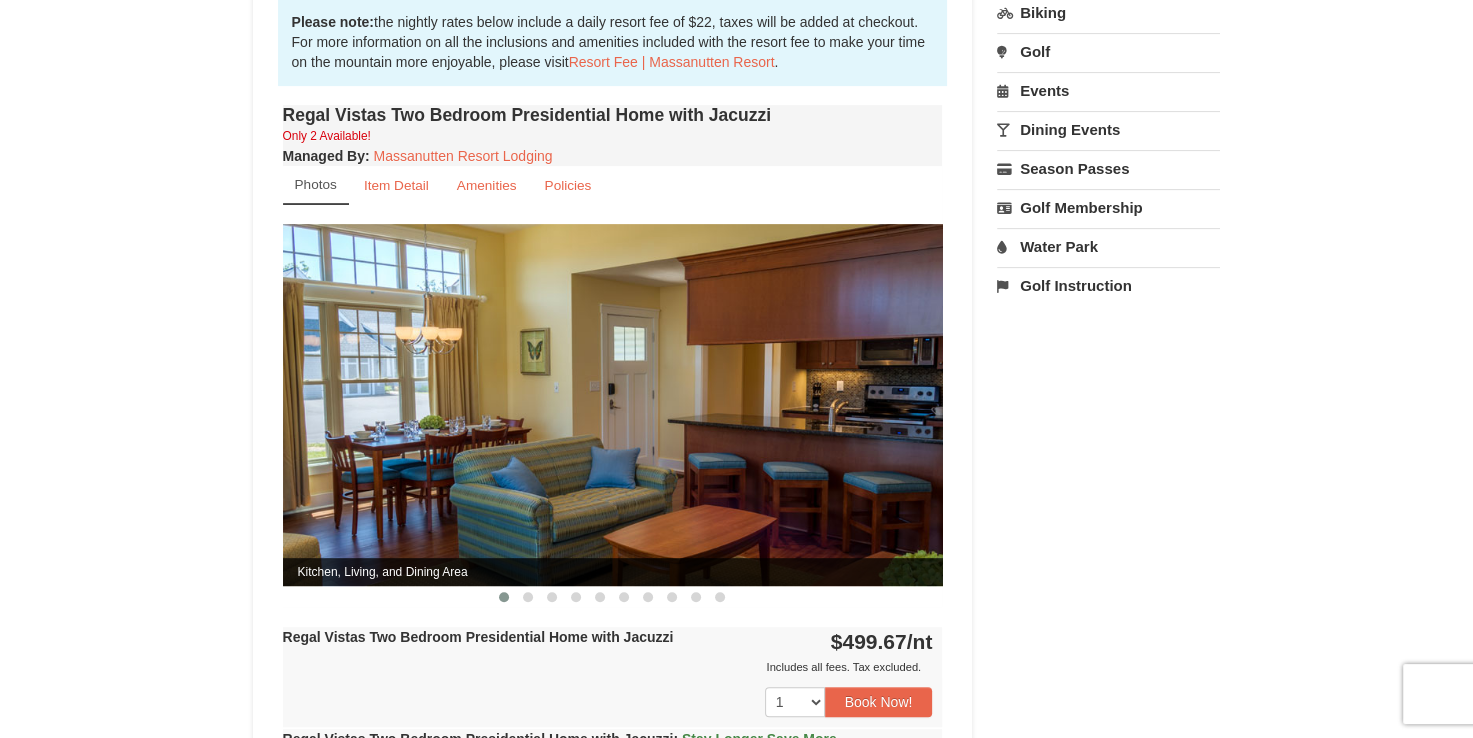 click at bounding box center [613, 404] 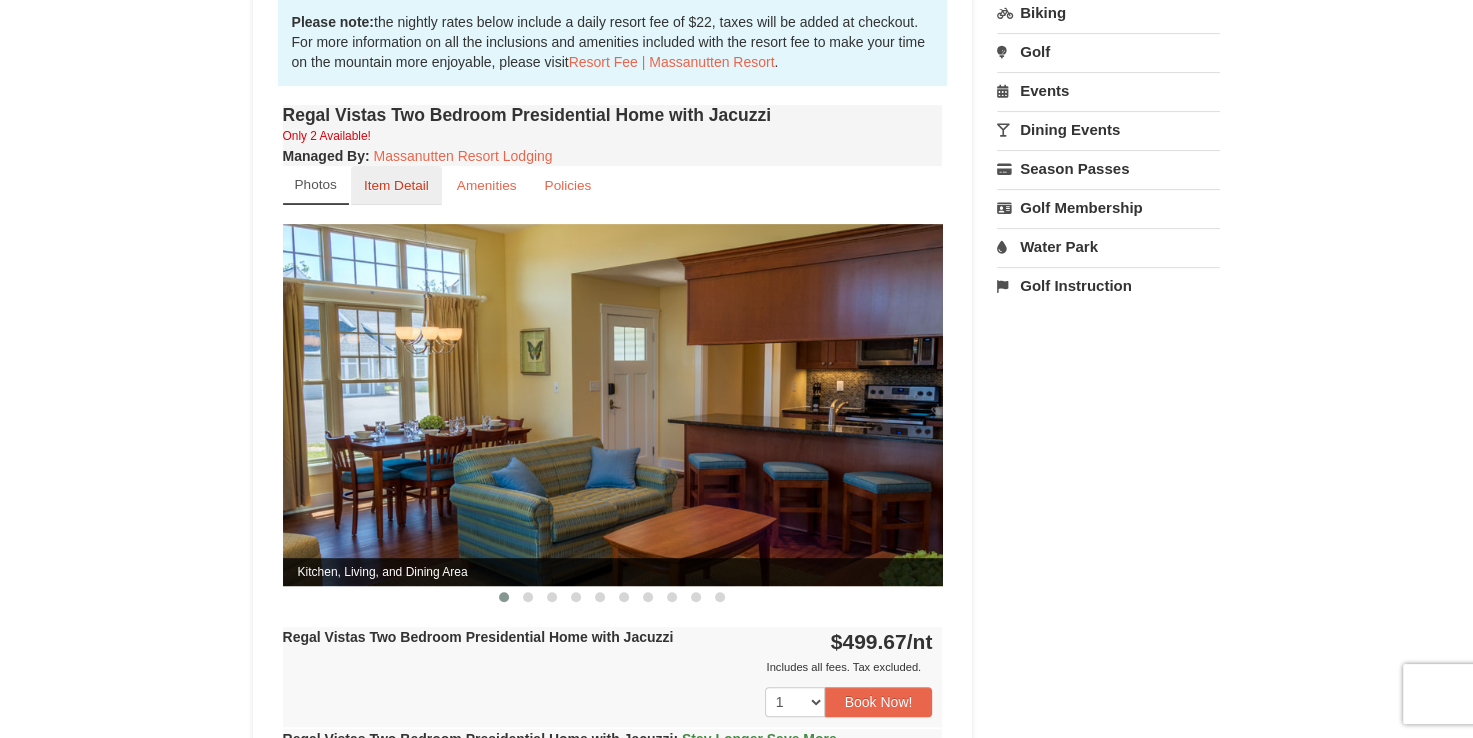 click on "Item Detail" at bounding box center [396, 185] 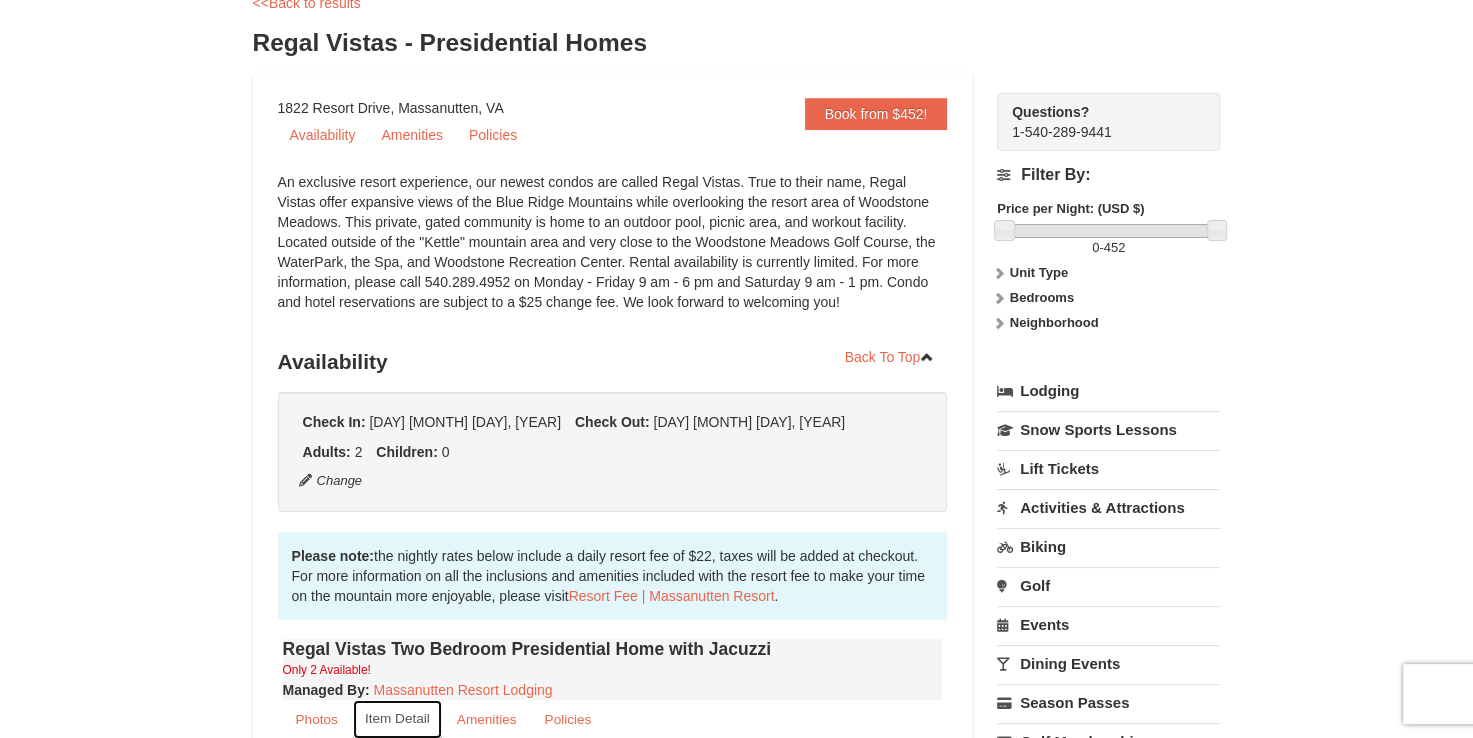 scroll, scrollTop: 0, scrollLeft: 0, axis: both 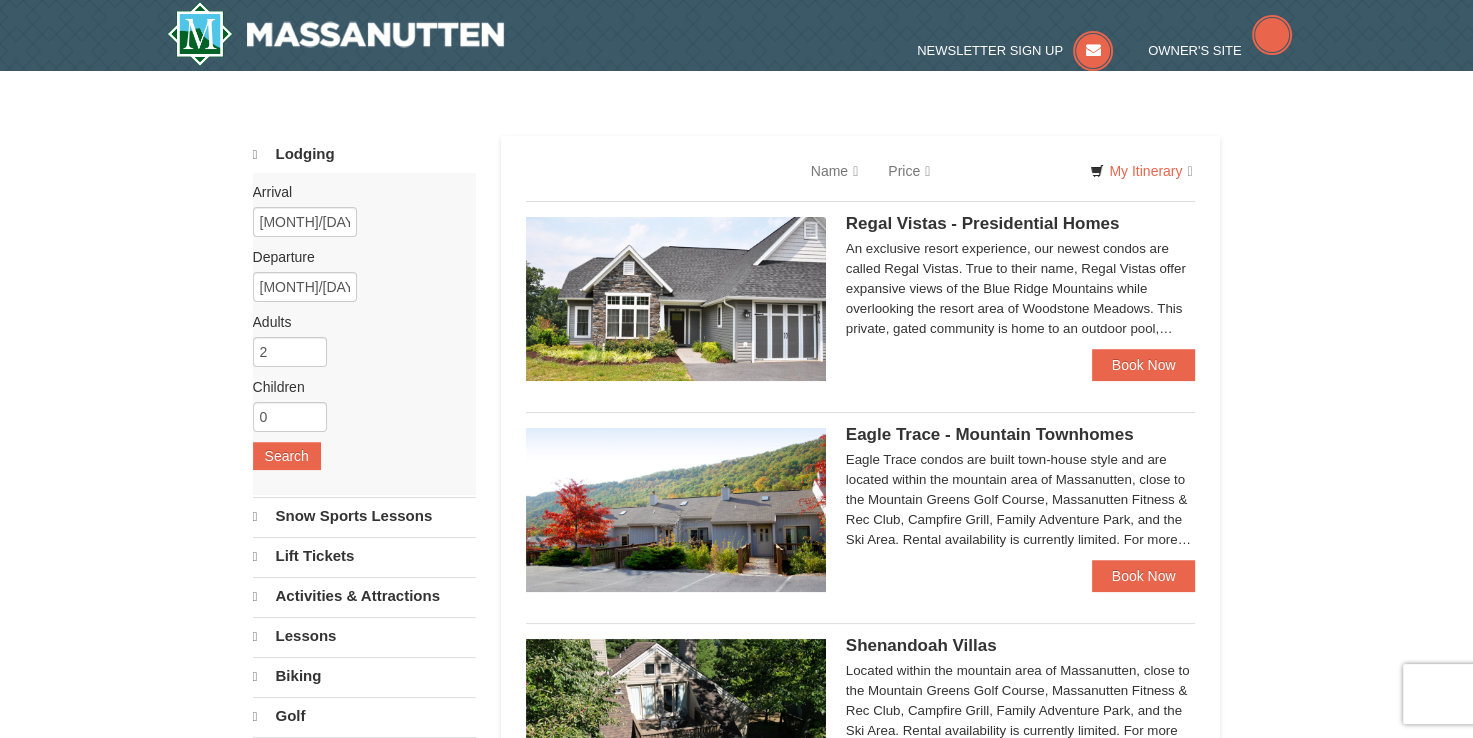 select on "8" 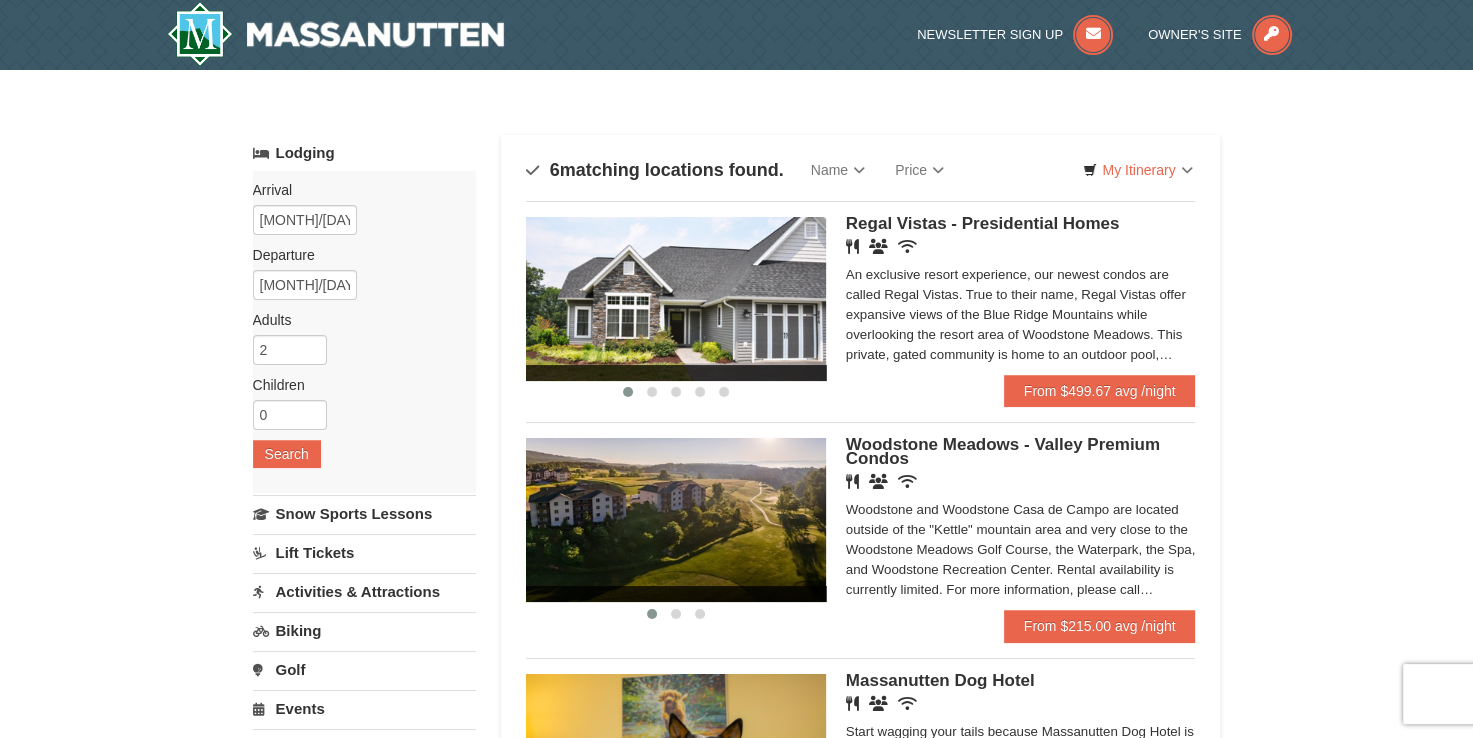scroll, scrollTop: 0, scrollLeft: 0, axis: both 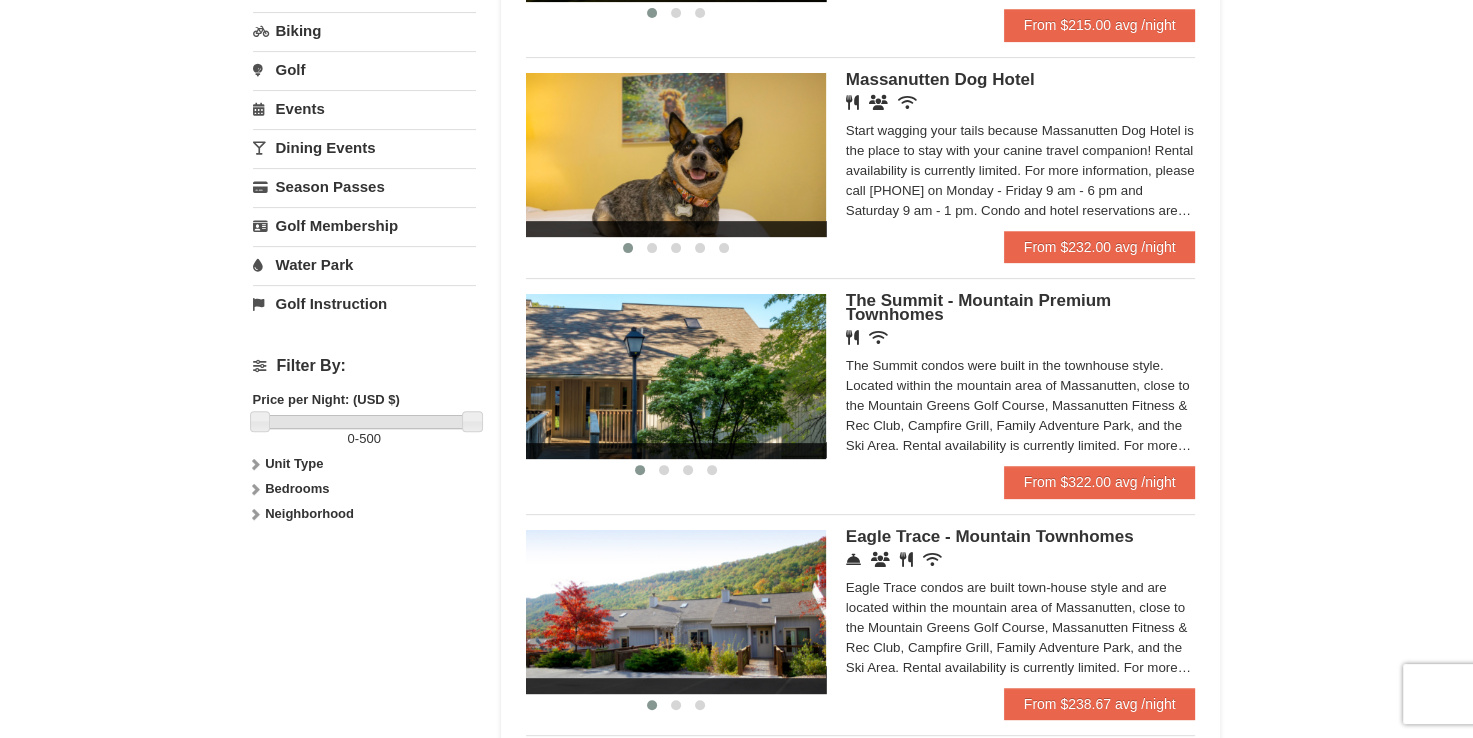 click at bounding box center [676, 376] 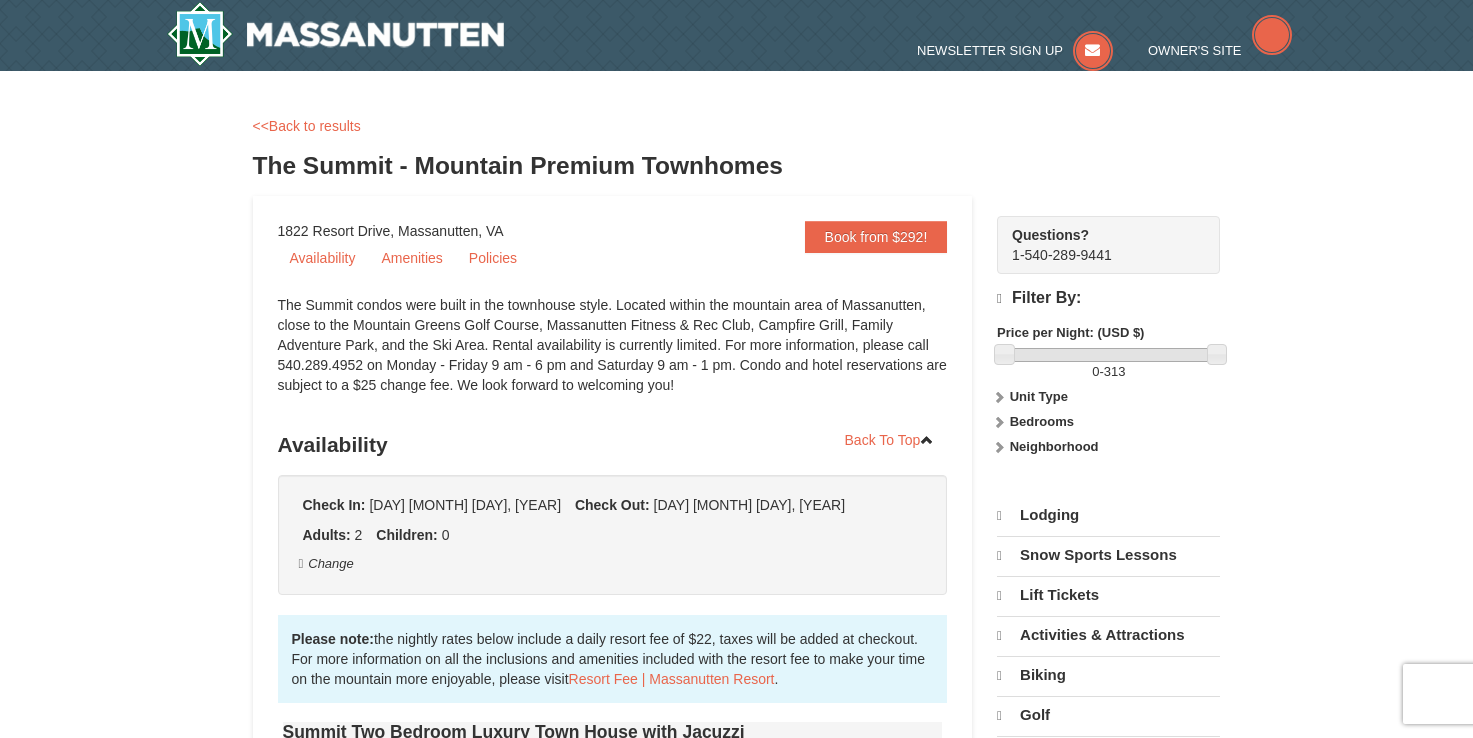 scroll, scrollTop: 0, scrollLeft: 0, axis: both 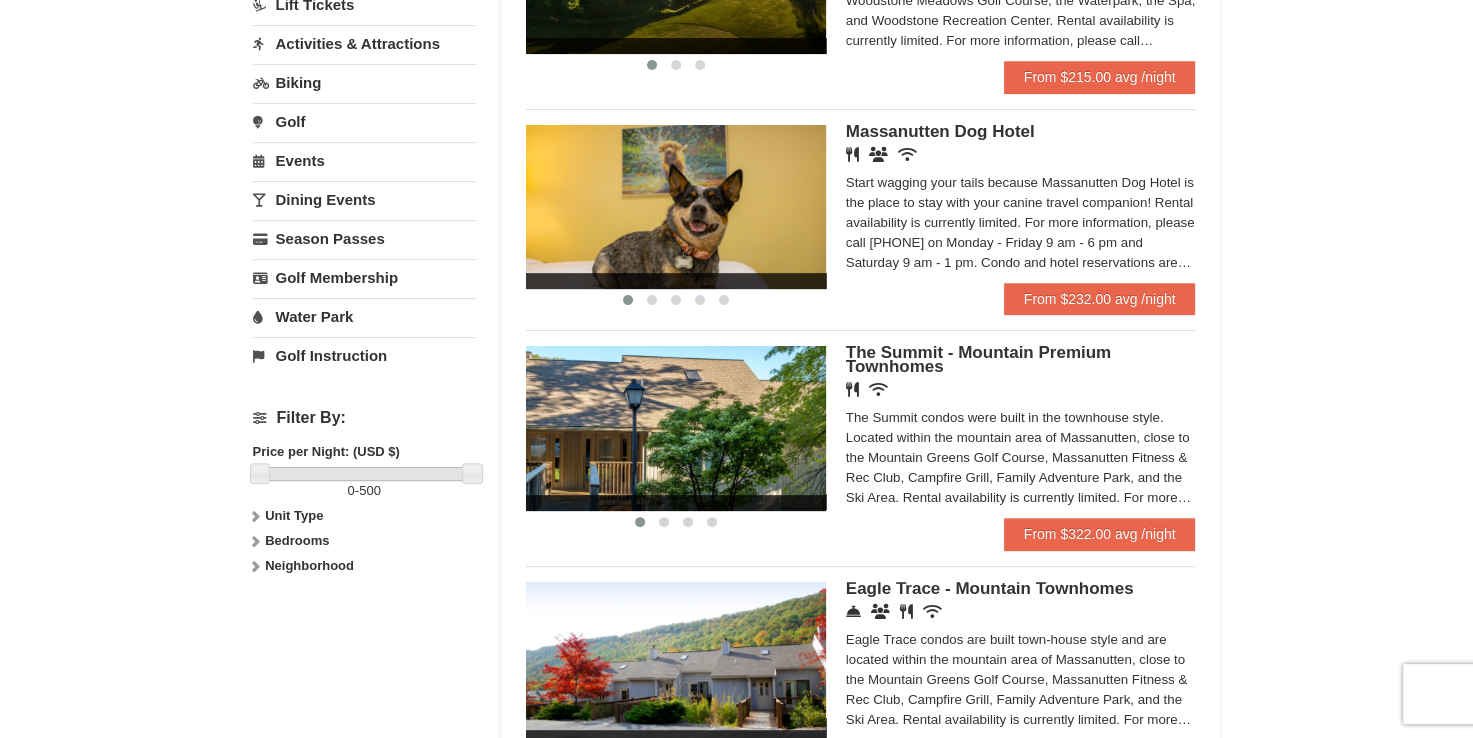click on "Bedrooms" at bounding box center (297, 540) 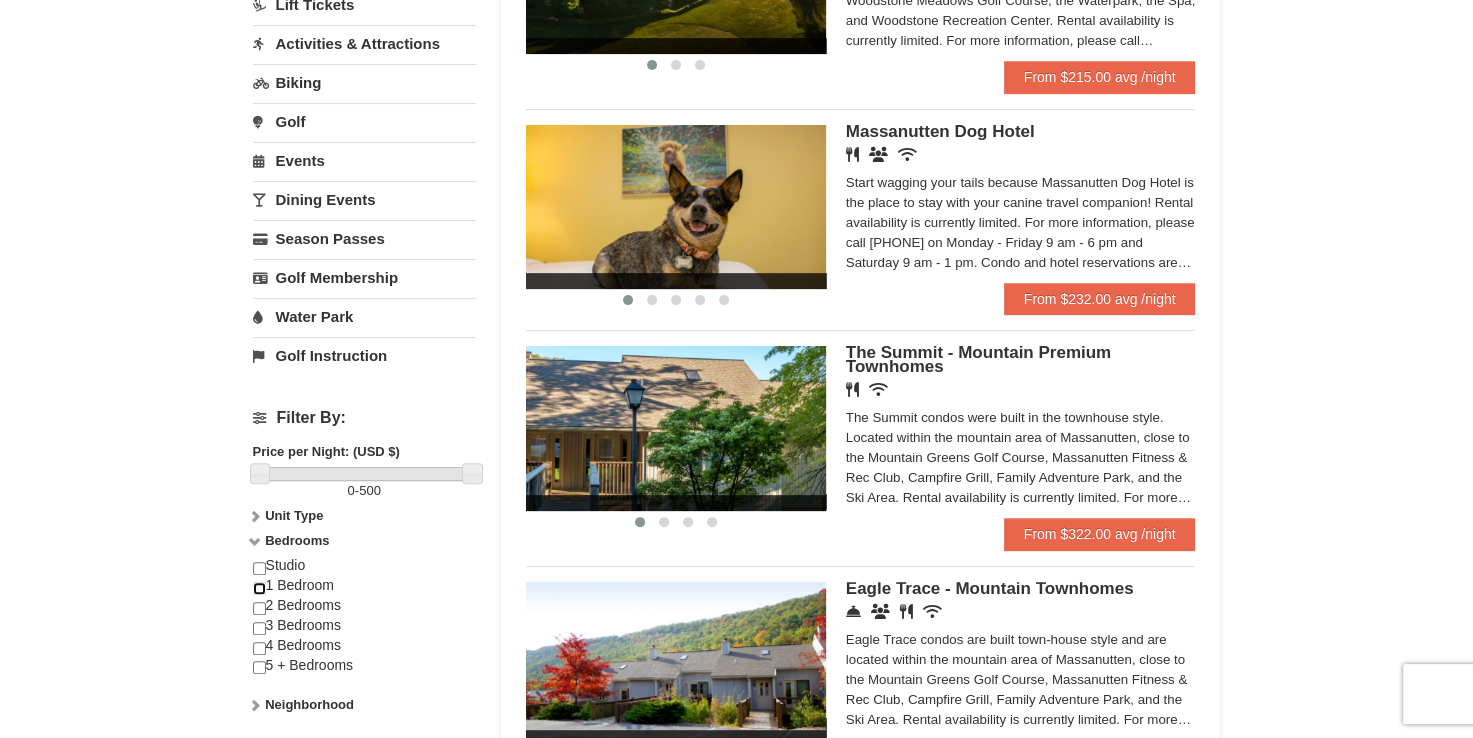 click at bounding box center (259, 588) 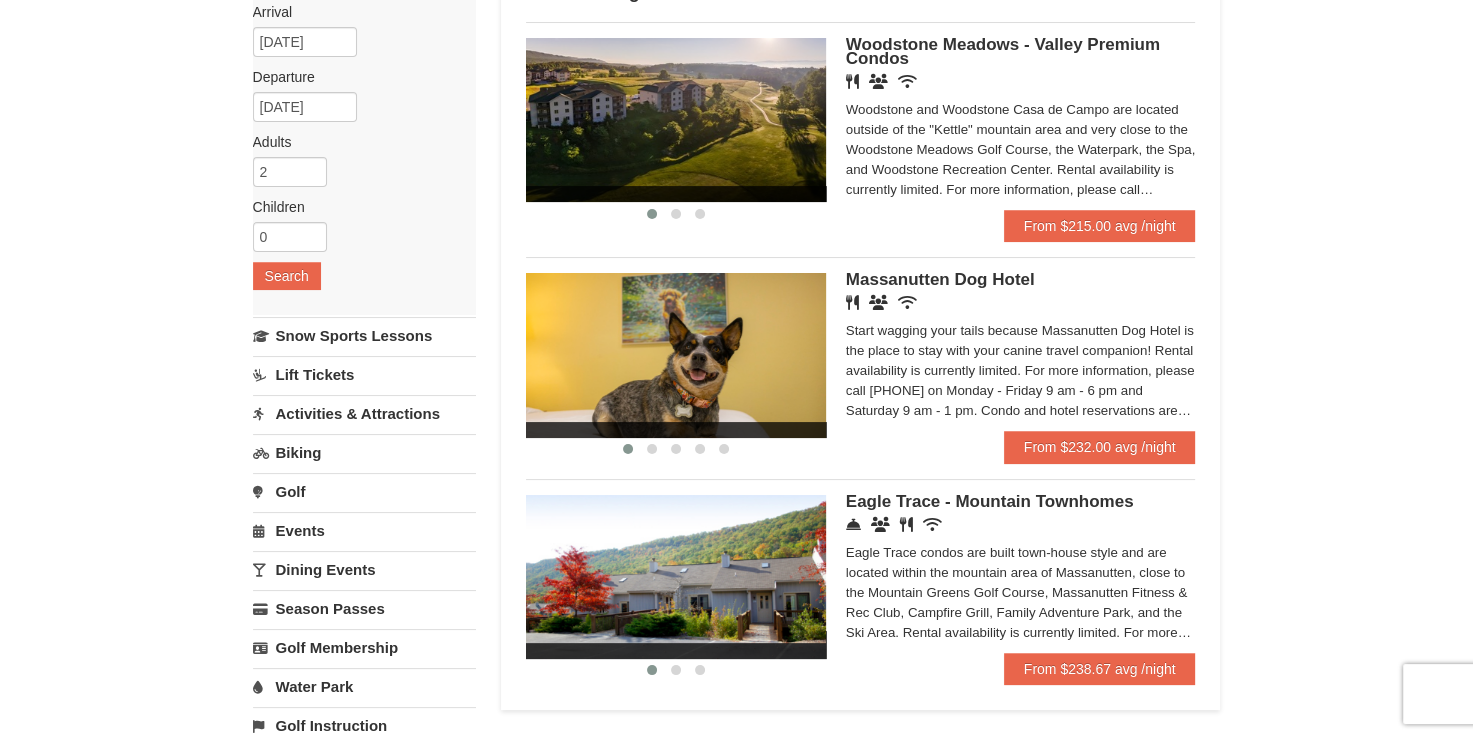 scroll, scrollTop: 186, scrollLeft: 0, axis: vertical 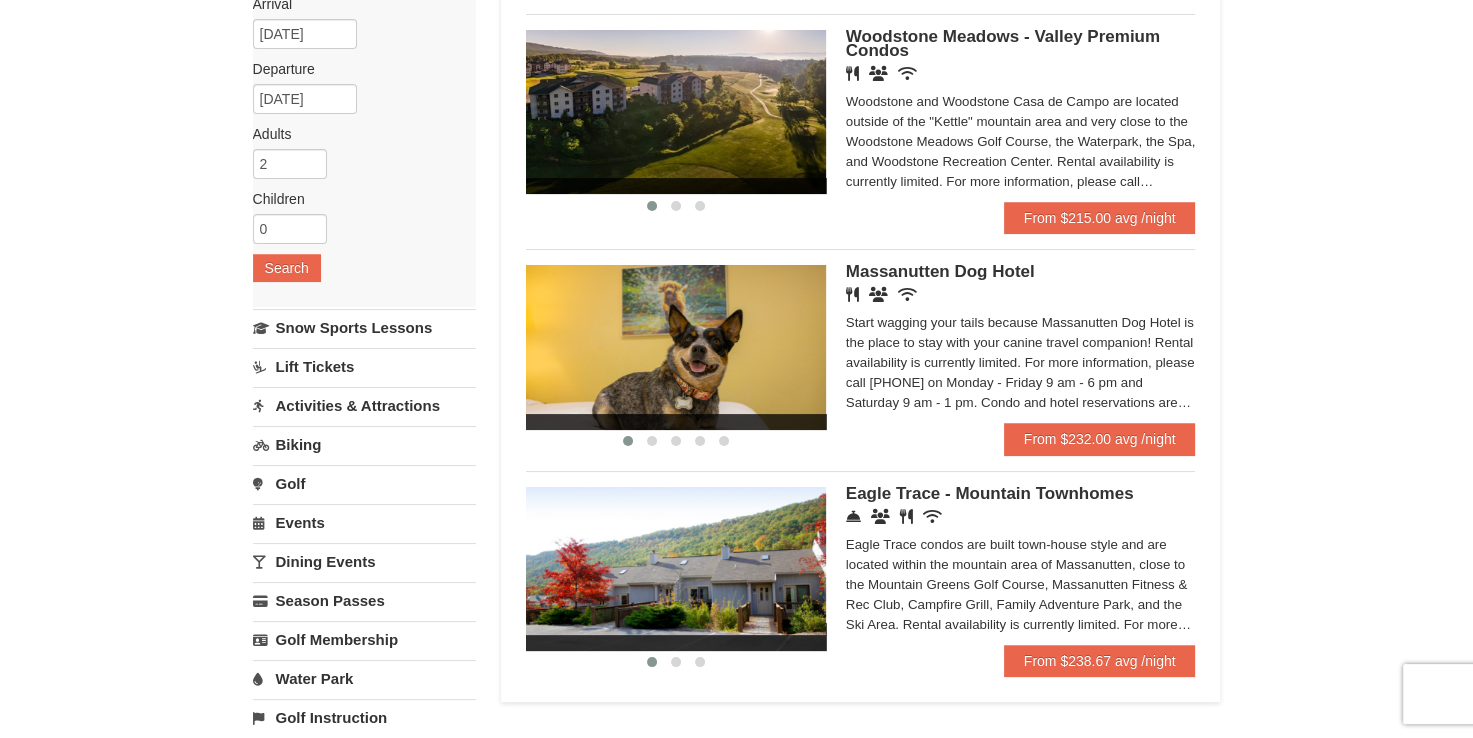 click at bounding box center [676, 569] 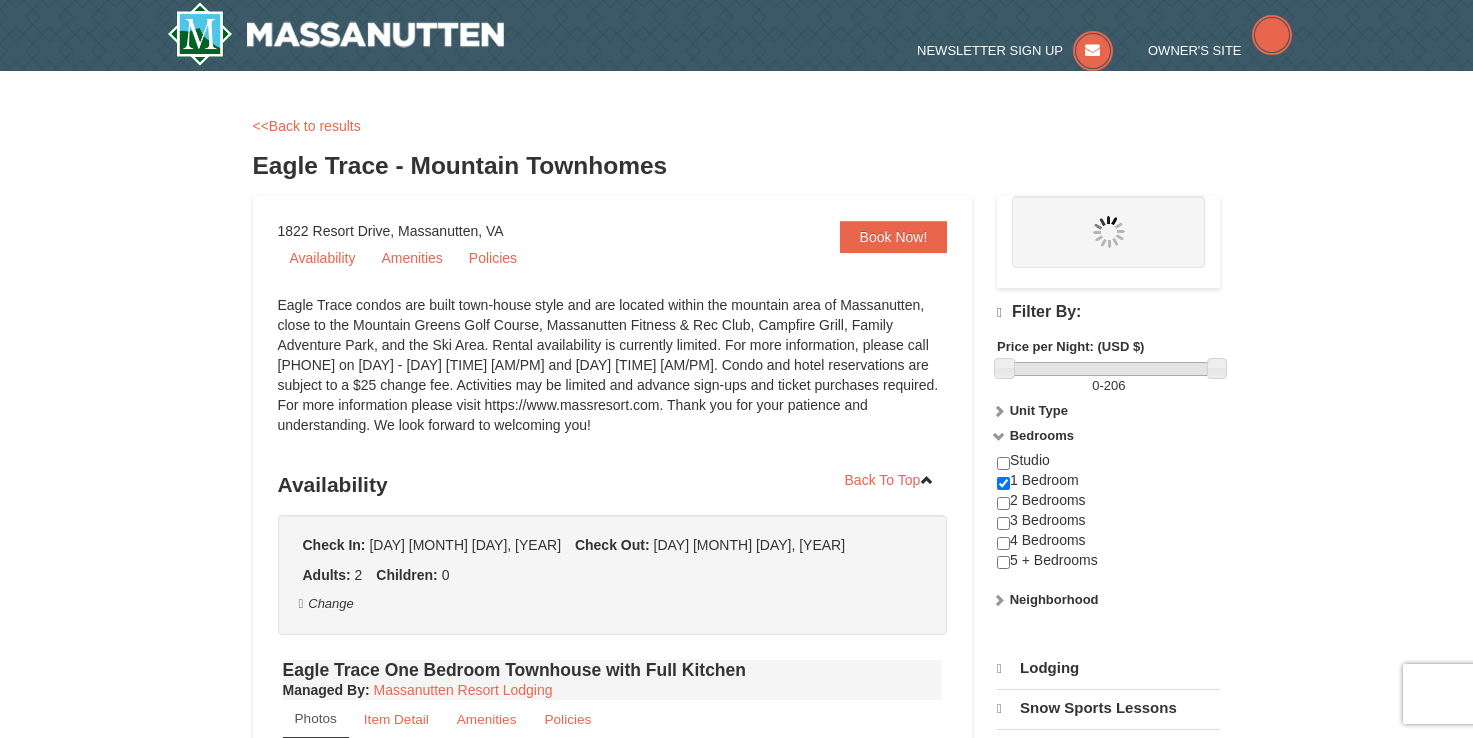 scroll, scrollTop: 0, scrollLeft: 0, axis: both 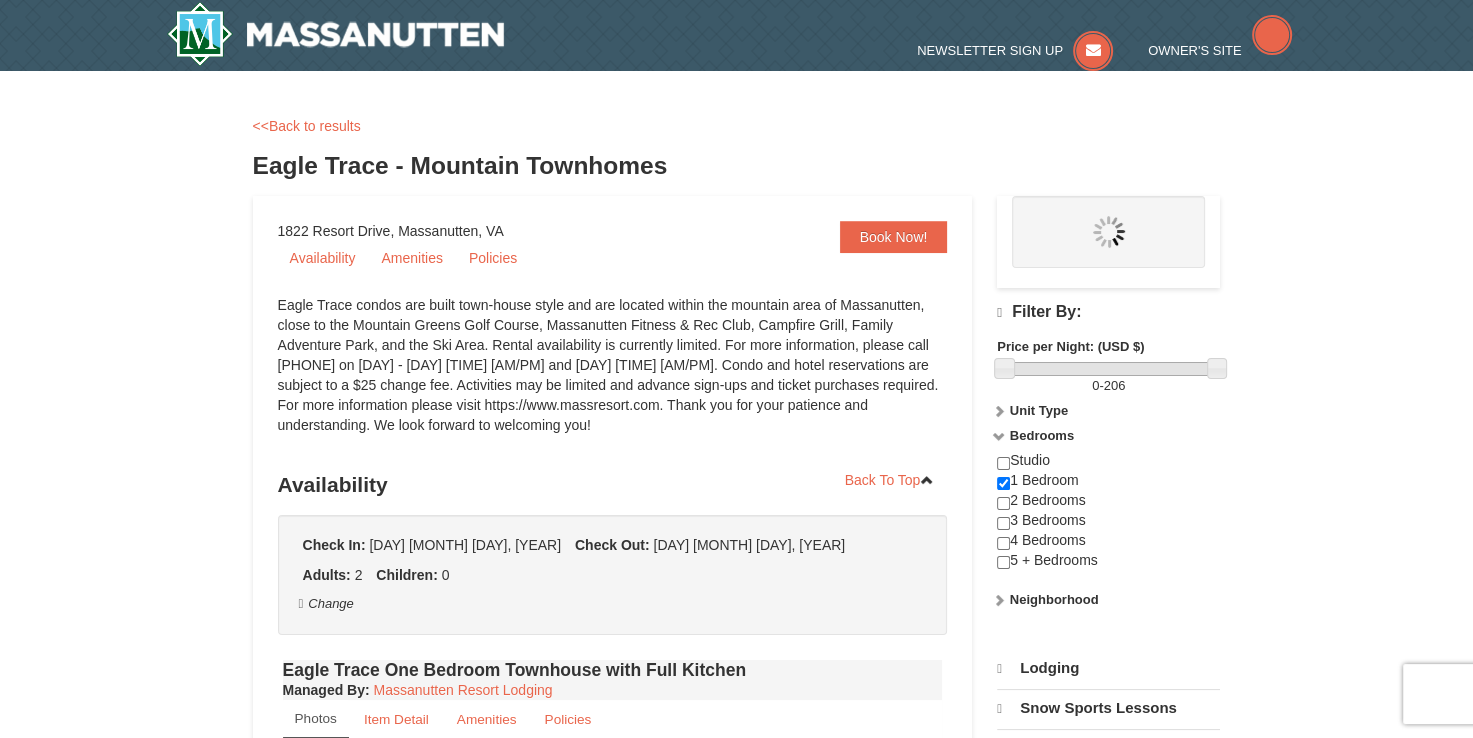 select on "8" 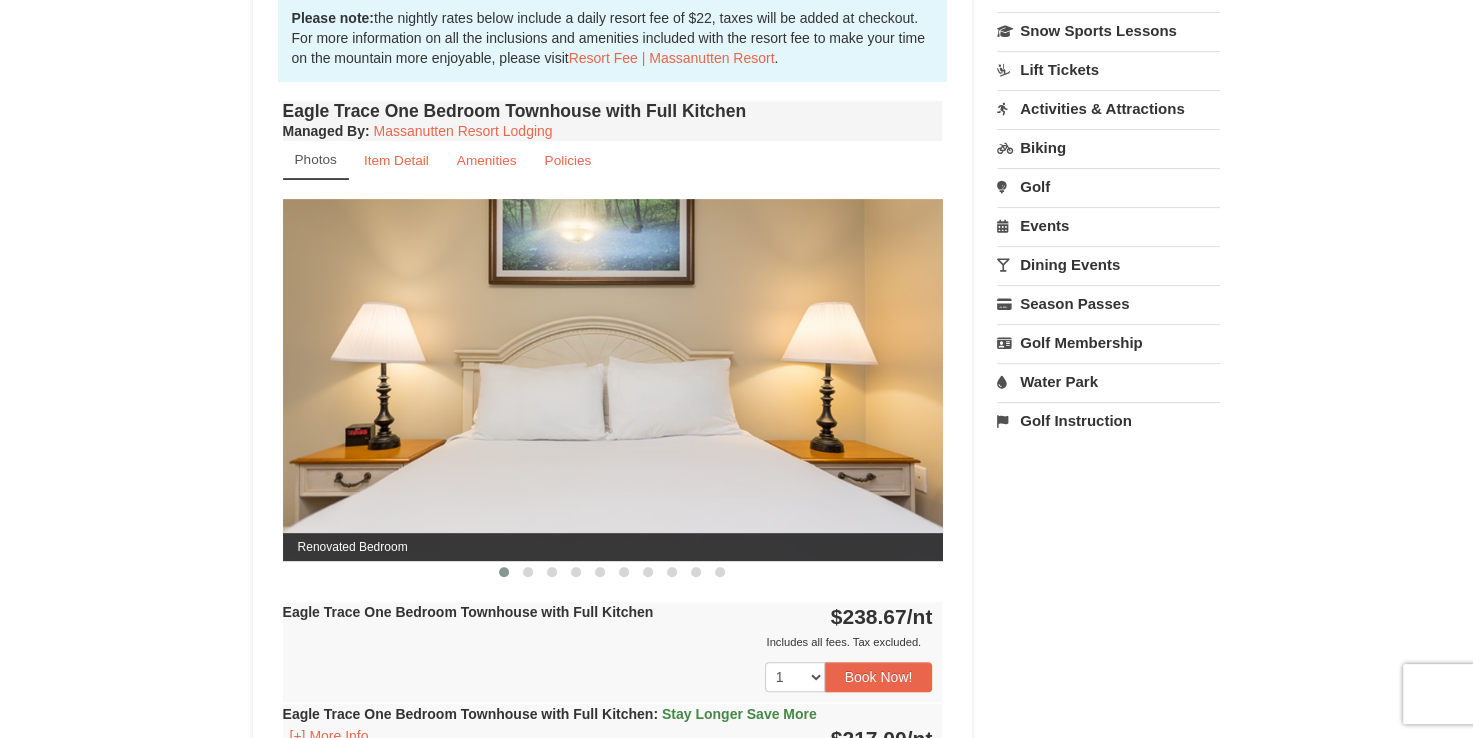 scroll, scrollTop: 667, scrollLeft: 0, axis: vertical 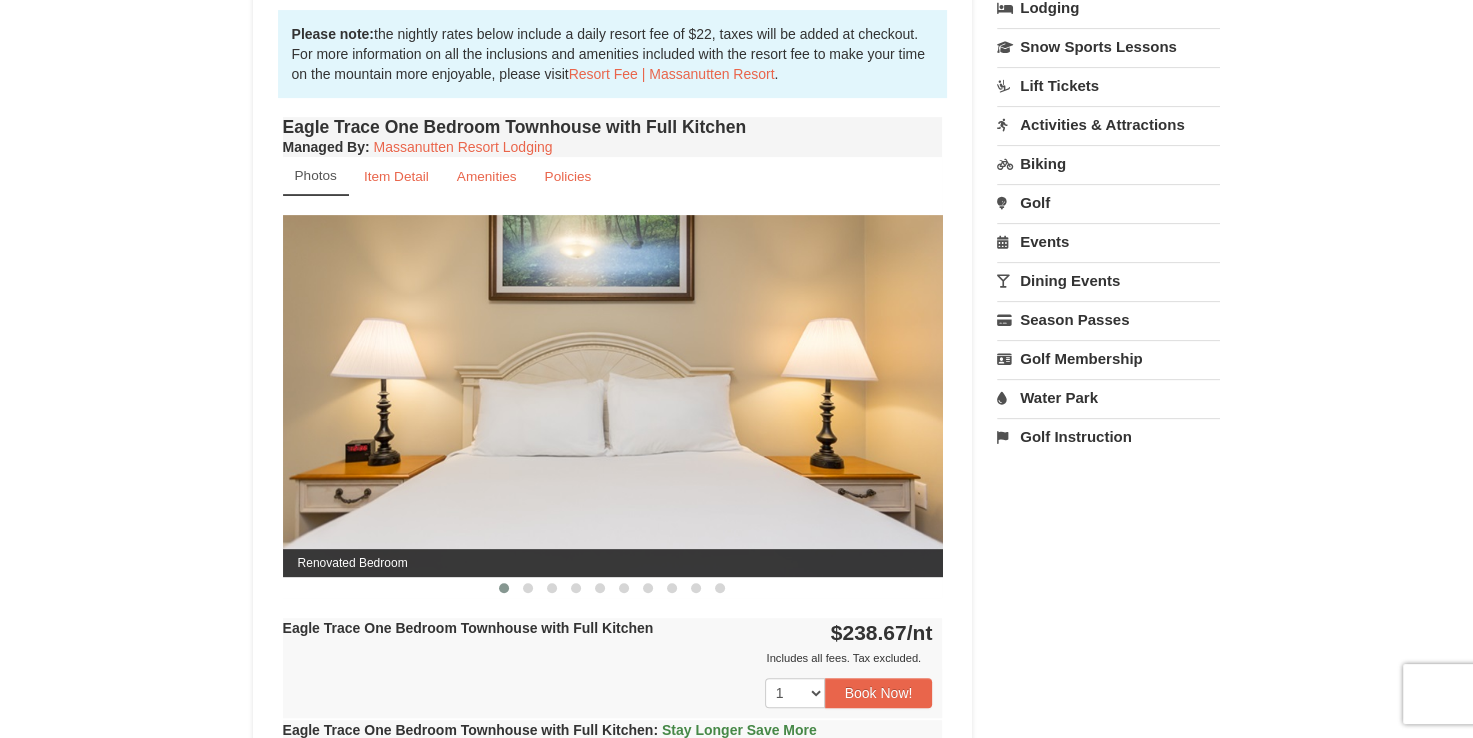 click at bounding box center (613, 395) 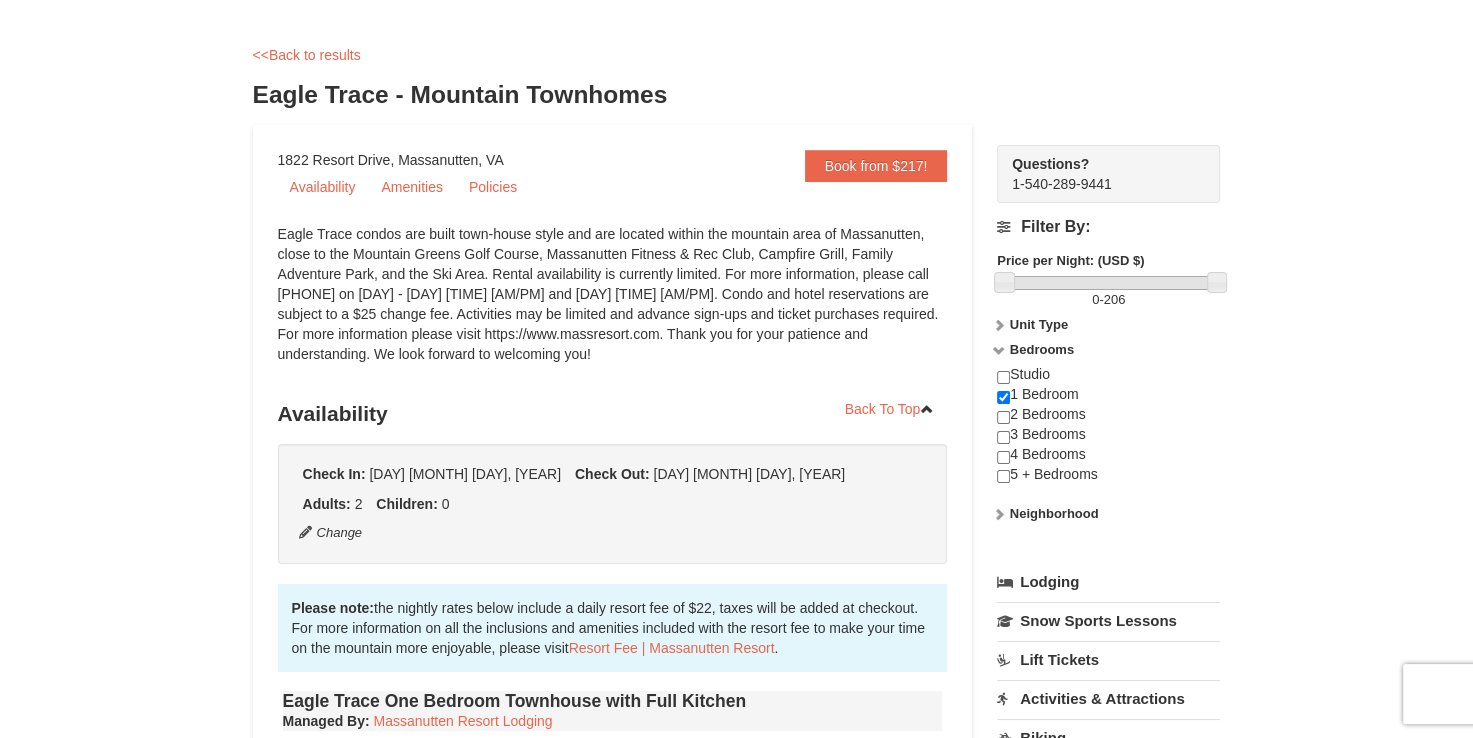 scroll, scrollTop: 0, scrollLeft: 0, axis: both 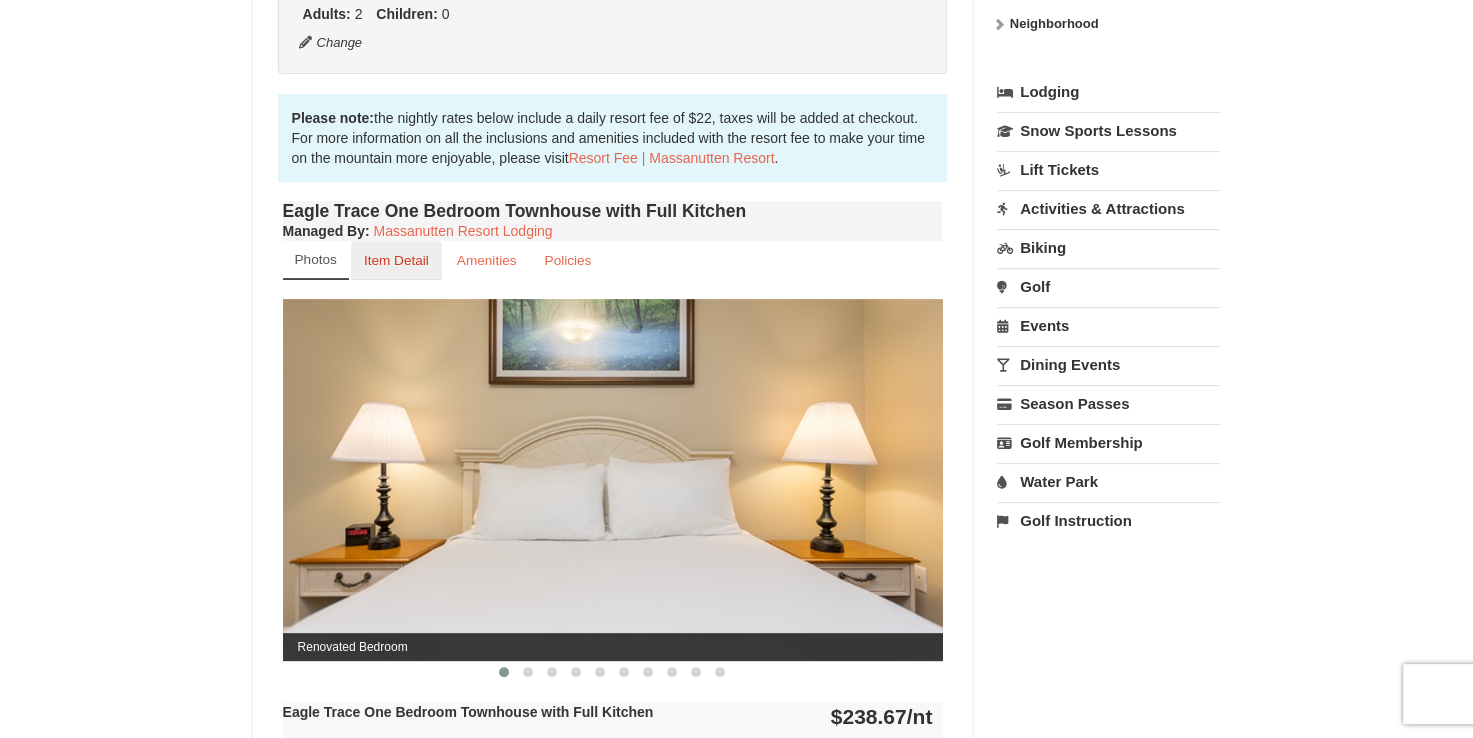 click on "Item Detail" at bounding box center (396, 260) 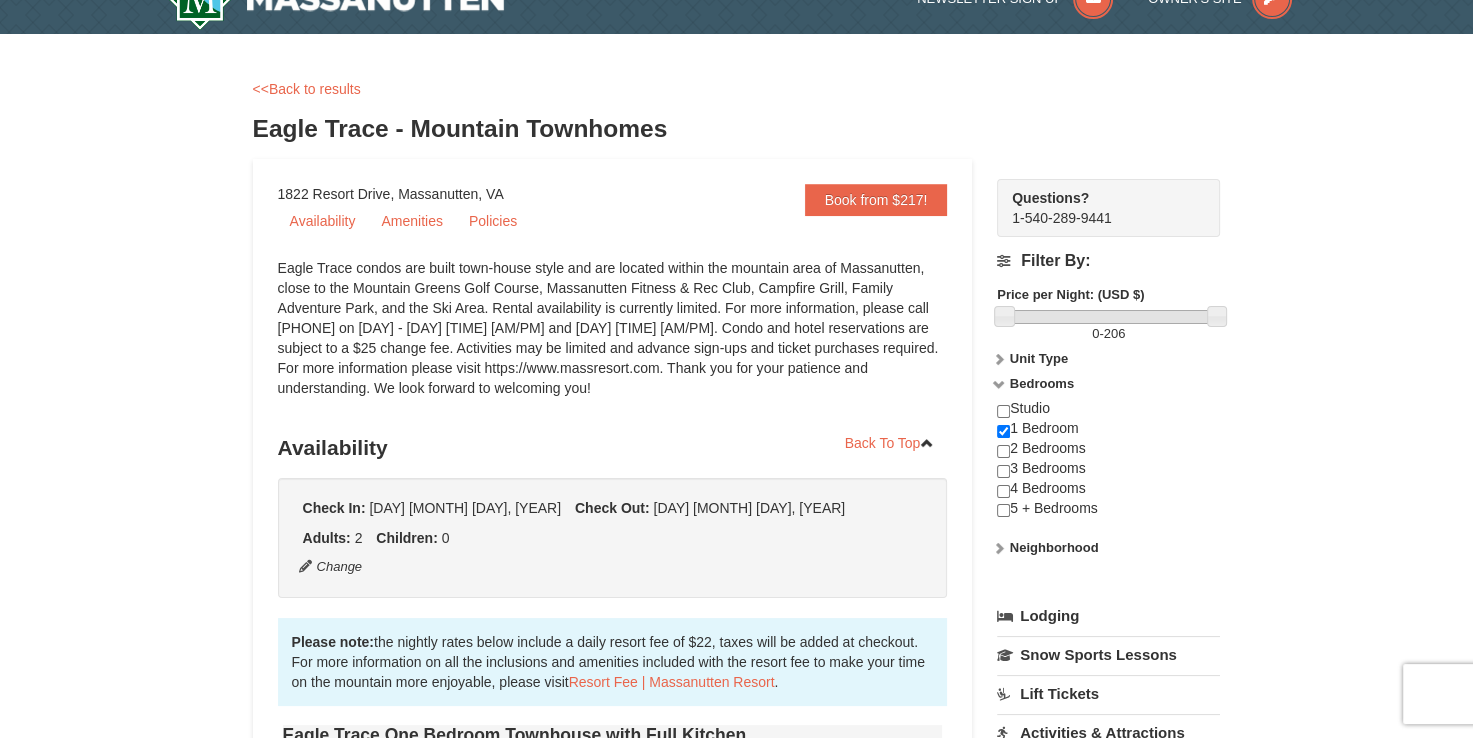 scroll, scrollTop: 0, scrollLeft: 0, axis: both 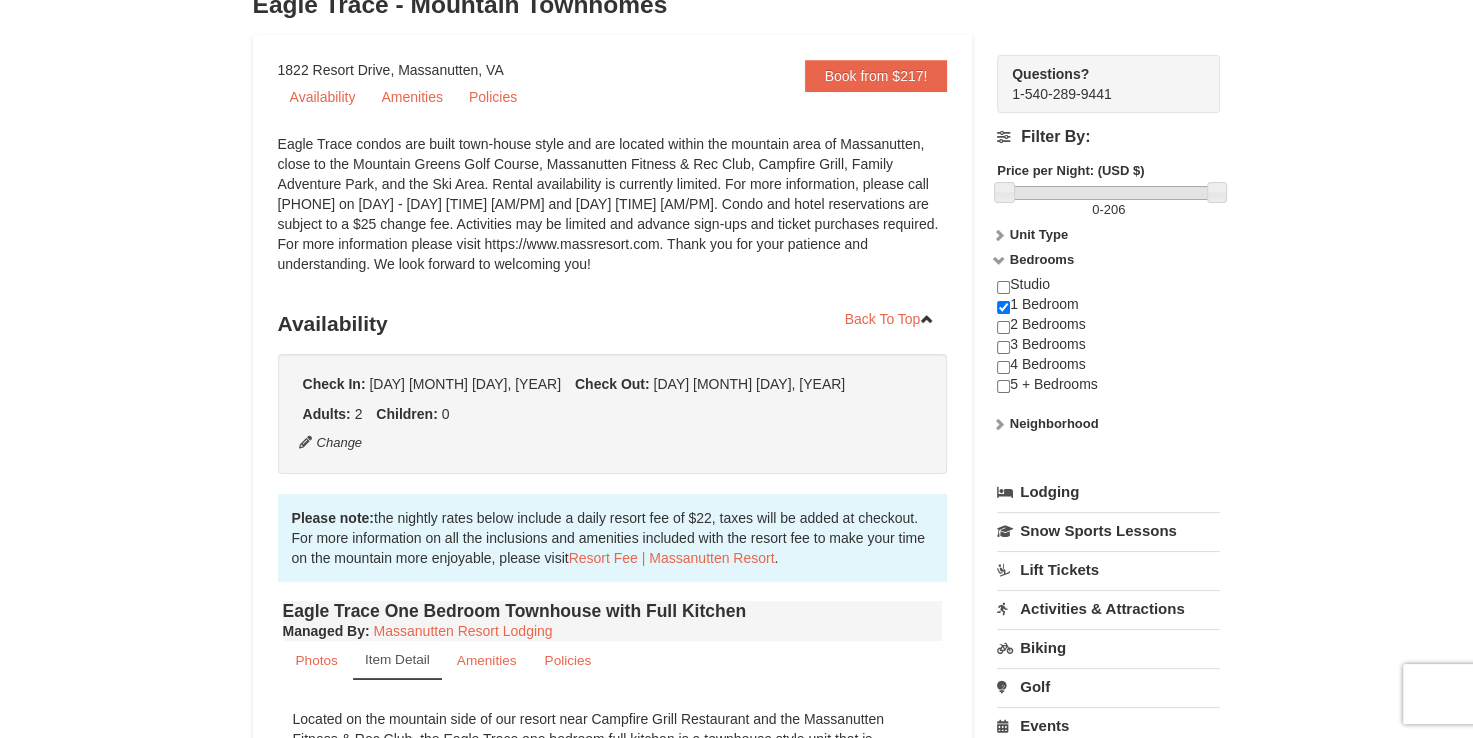 drag, startPoint x: 1483, startPoint y: 726, endPoint x: 1399, endPoint y: 117, distance: 614.7658 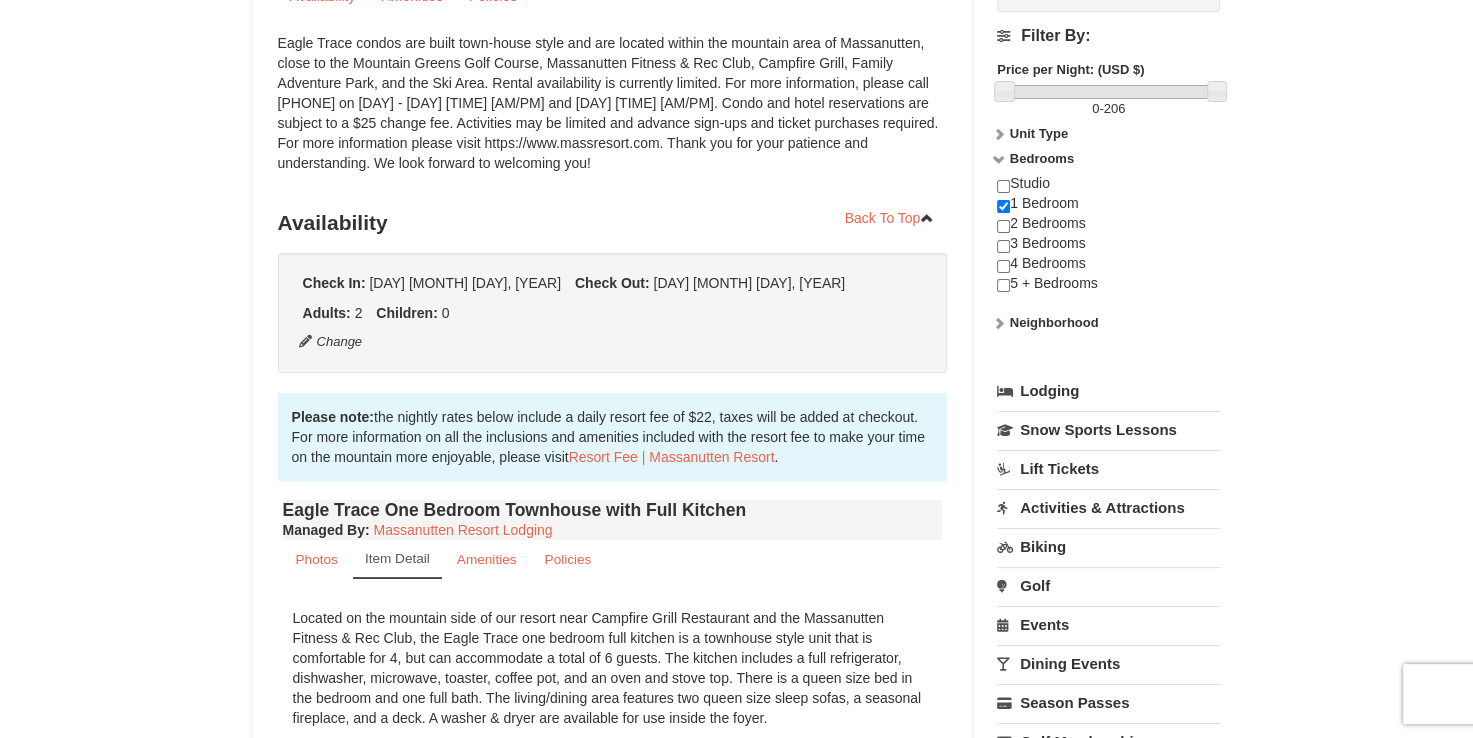 scroll, scrollTop: 280, scrollLeft: 0, axis: vertical 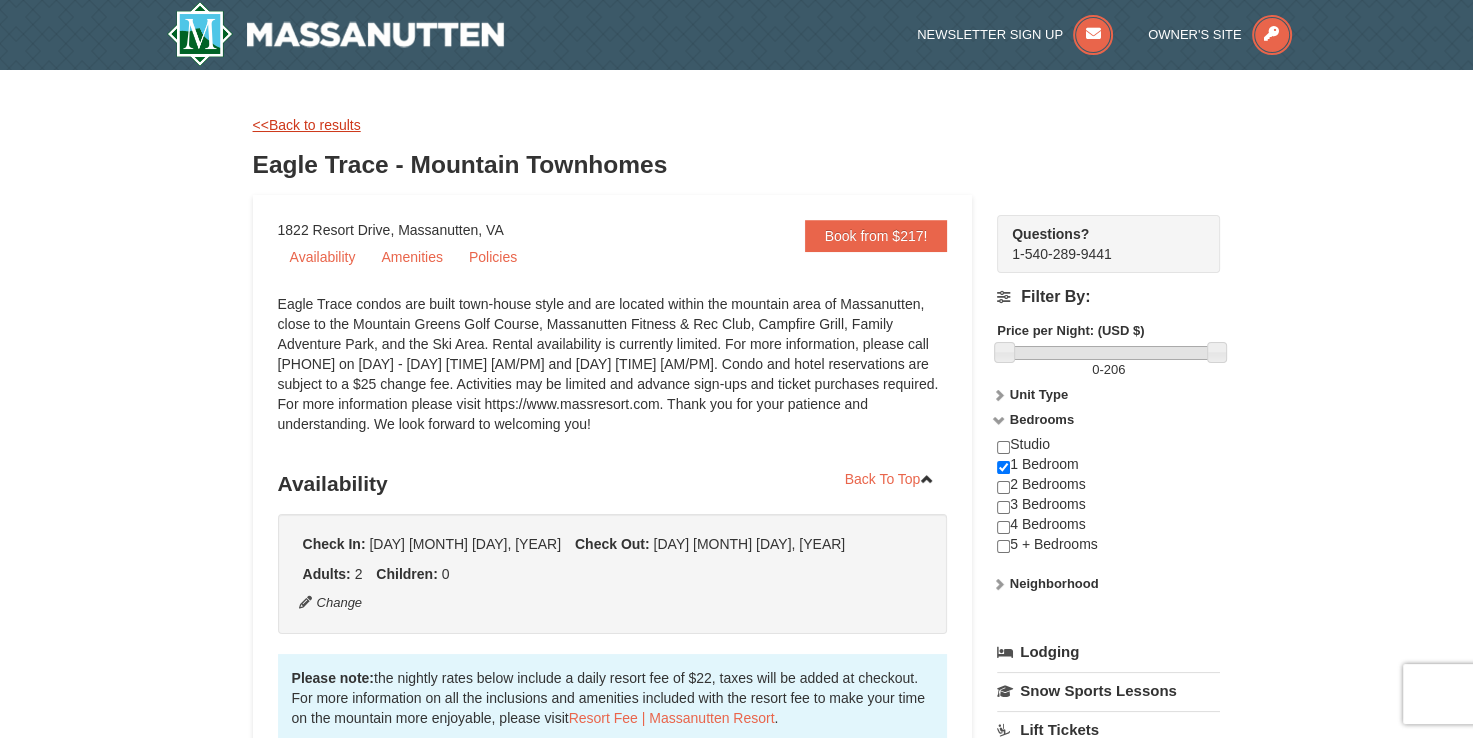 click on "<<Back to results" at bounding box center [307, 125] 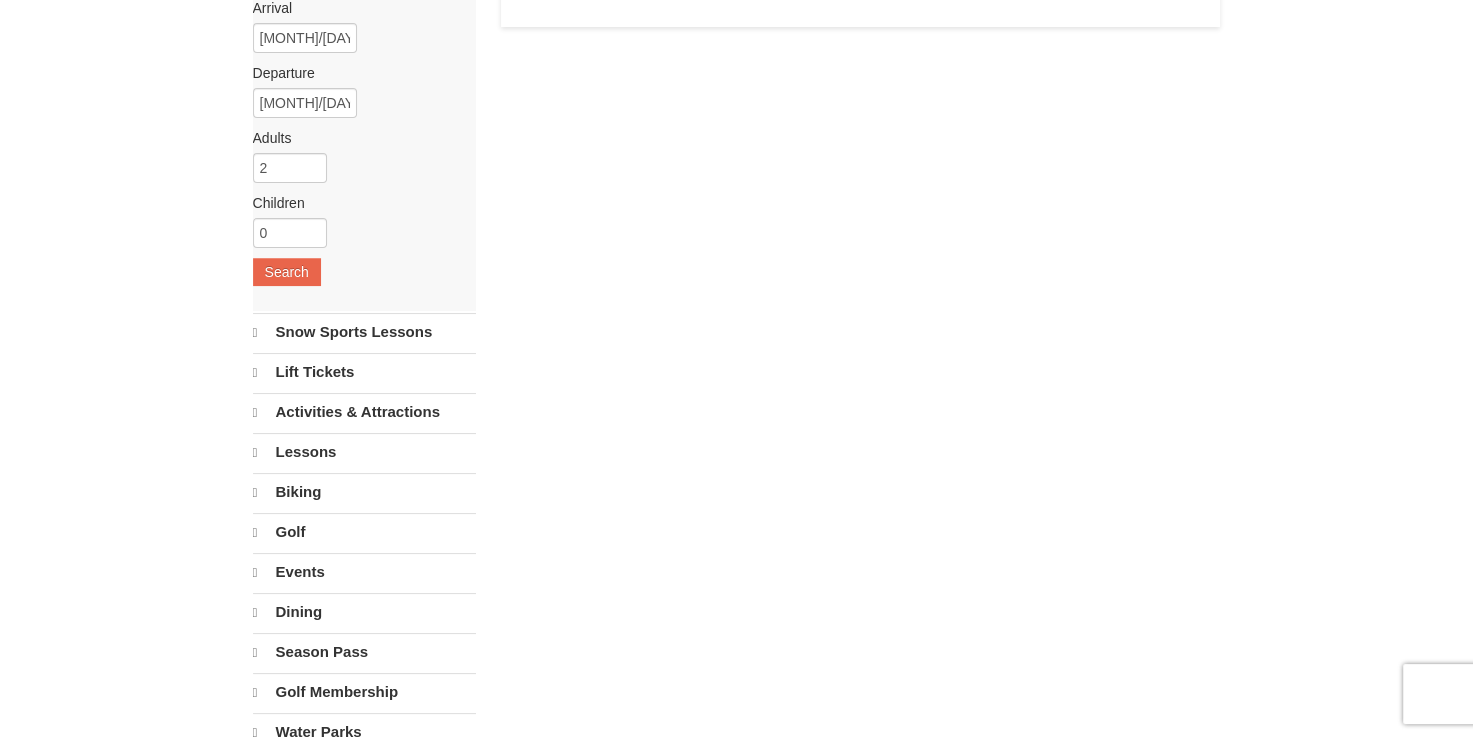 select on "8" 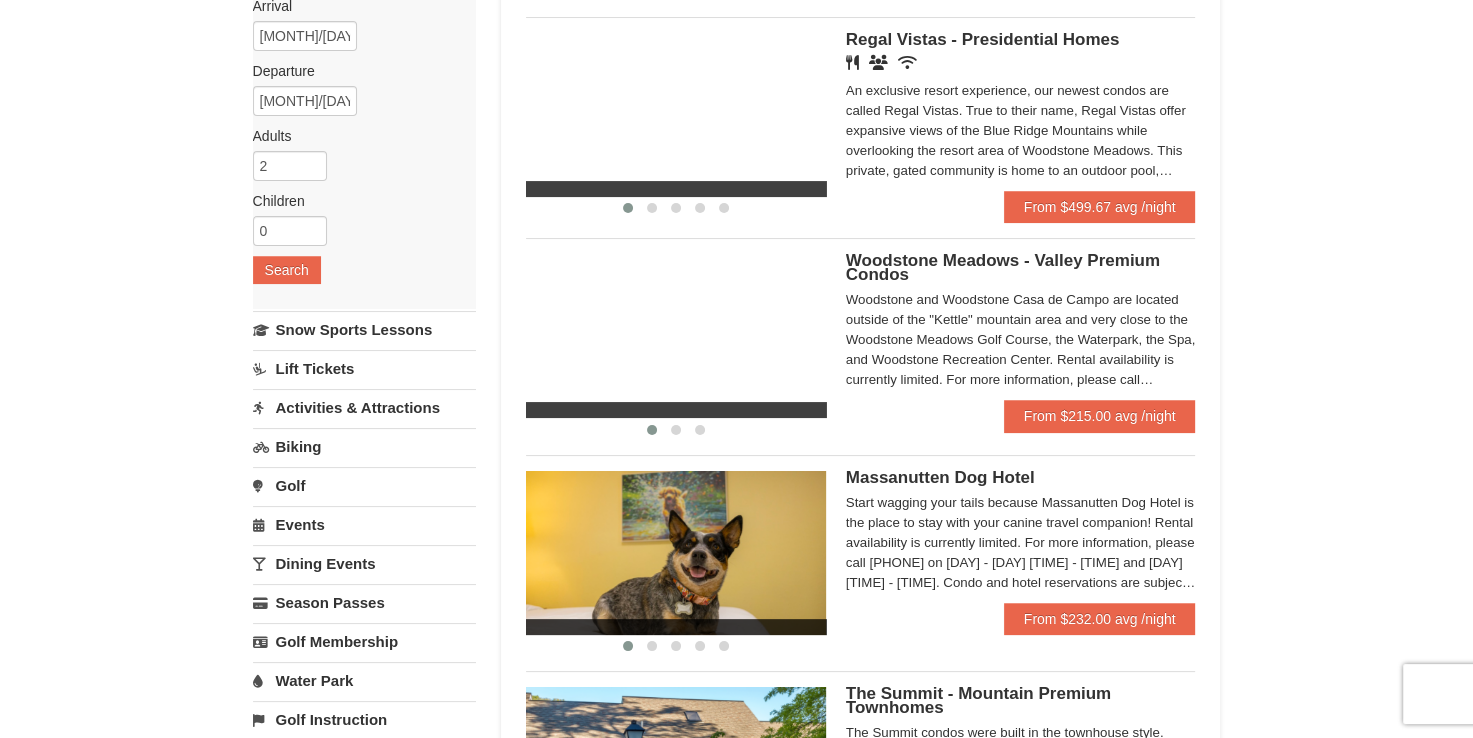 scroll, scrollTop: 184, scrollLeft: 0, axis: vertical 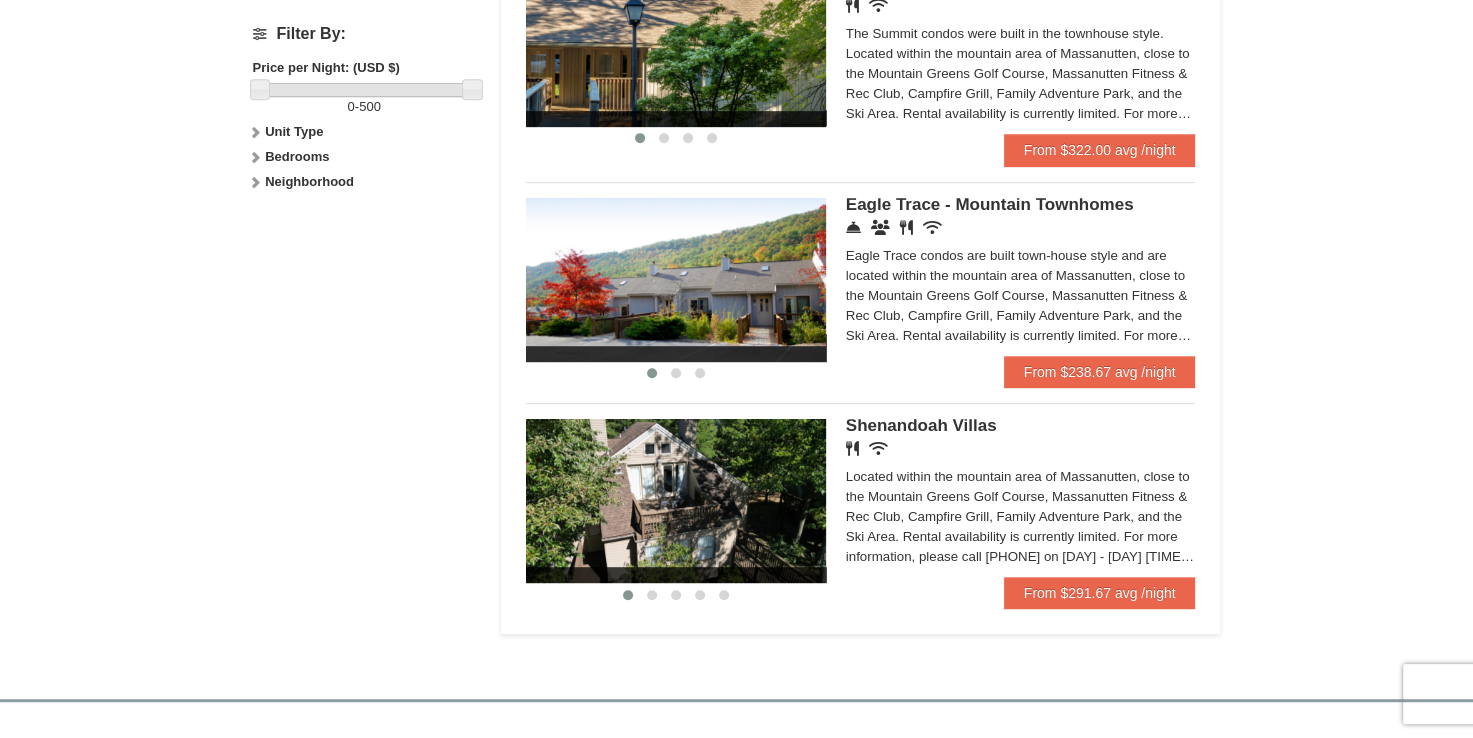 click at bounding box center (676, 501) 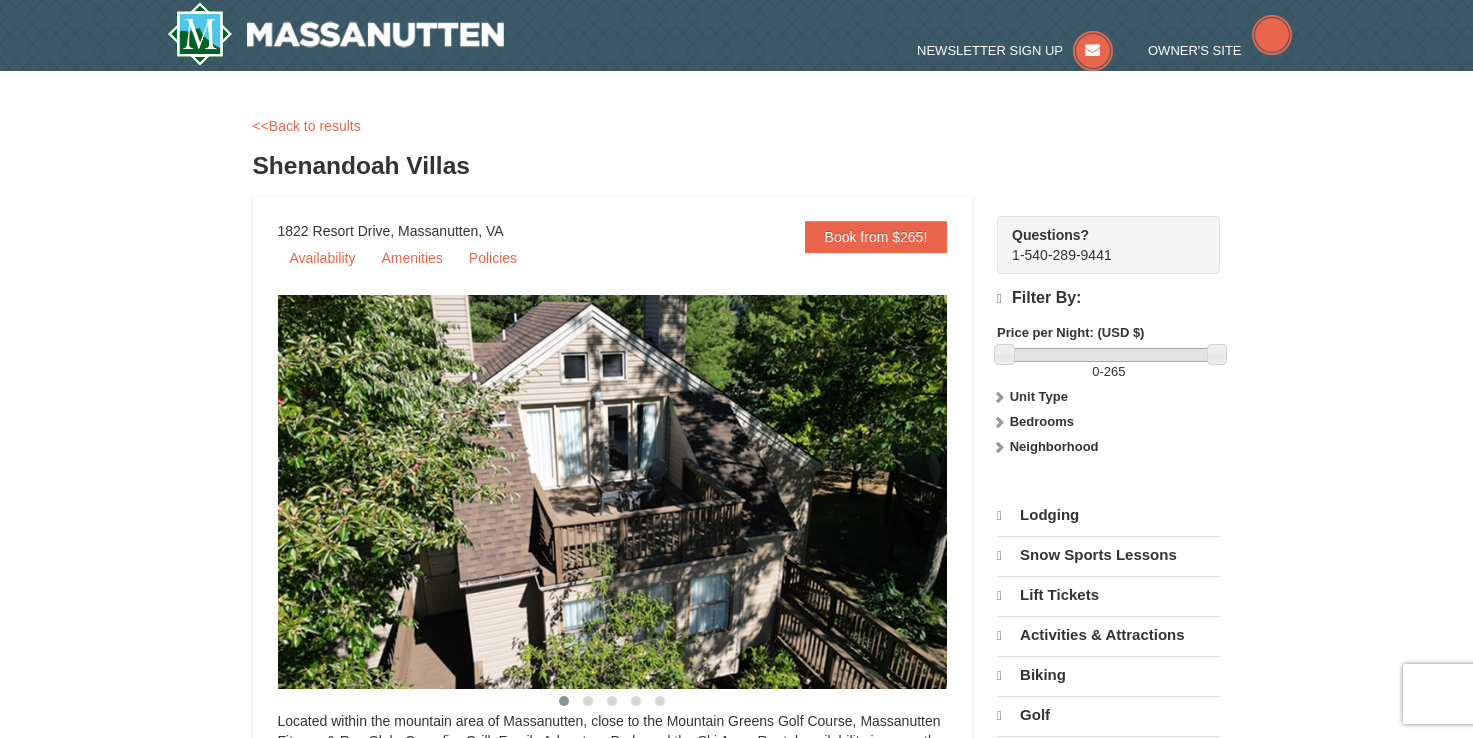 scroll, scrollTop: 0, scrollLeft: 0, axis: both 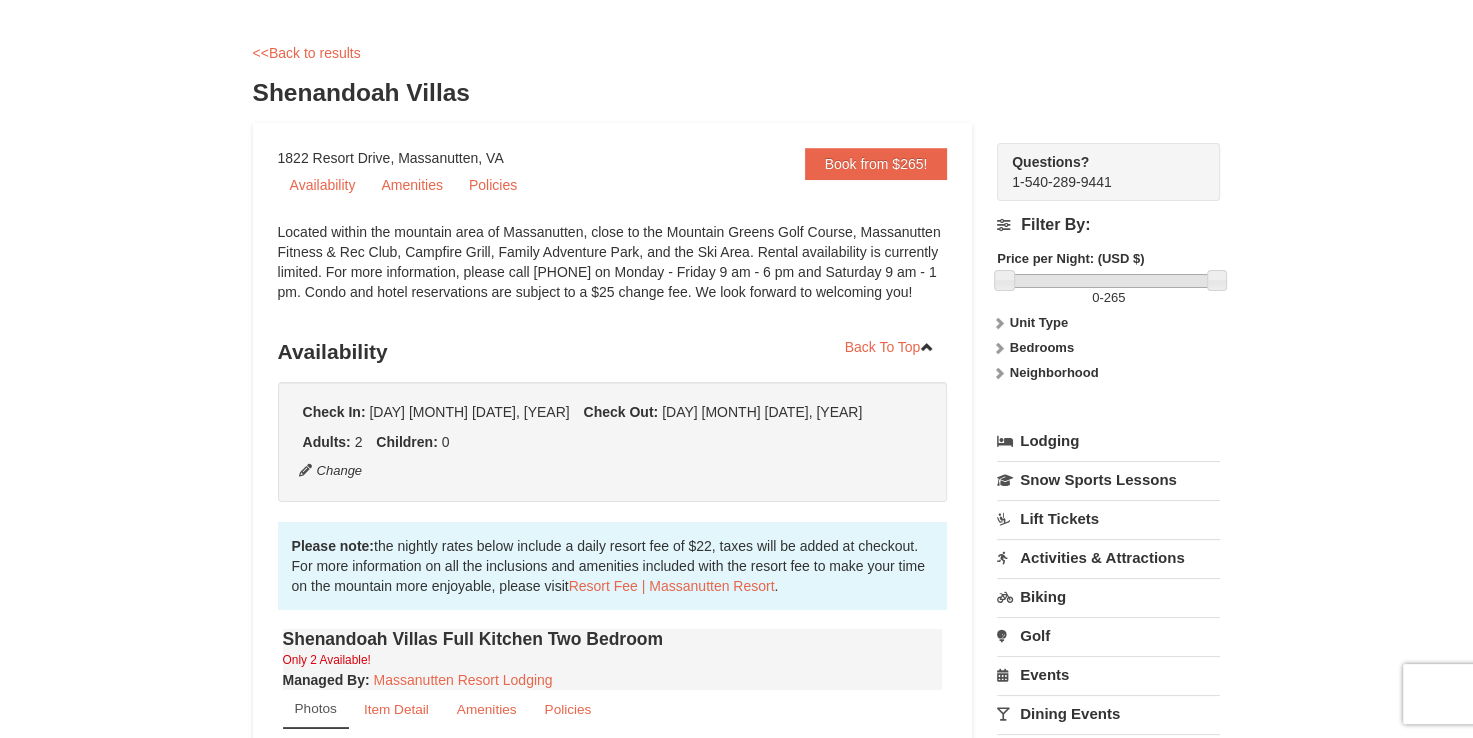 click on "Bedrooms" at bounding box center (1042, 347) 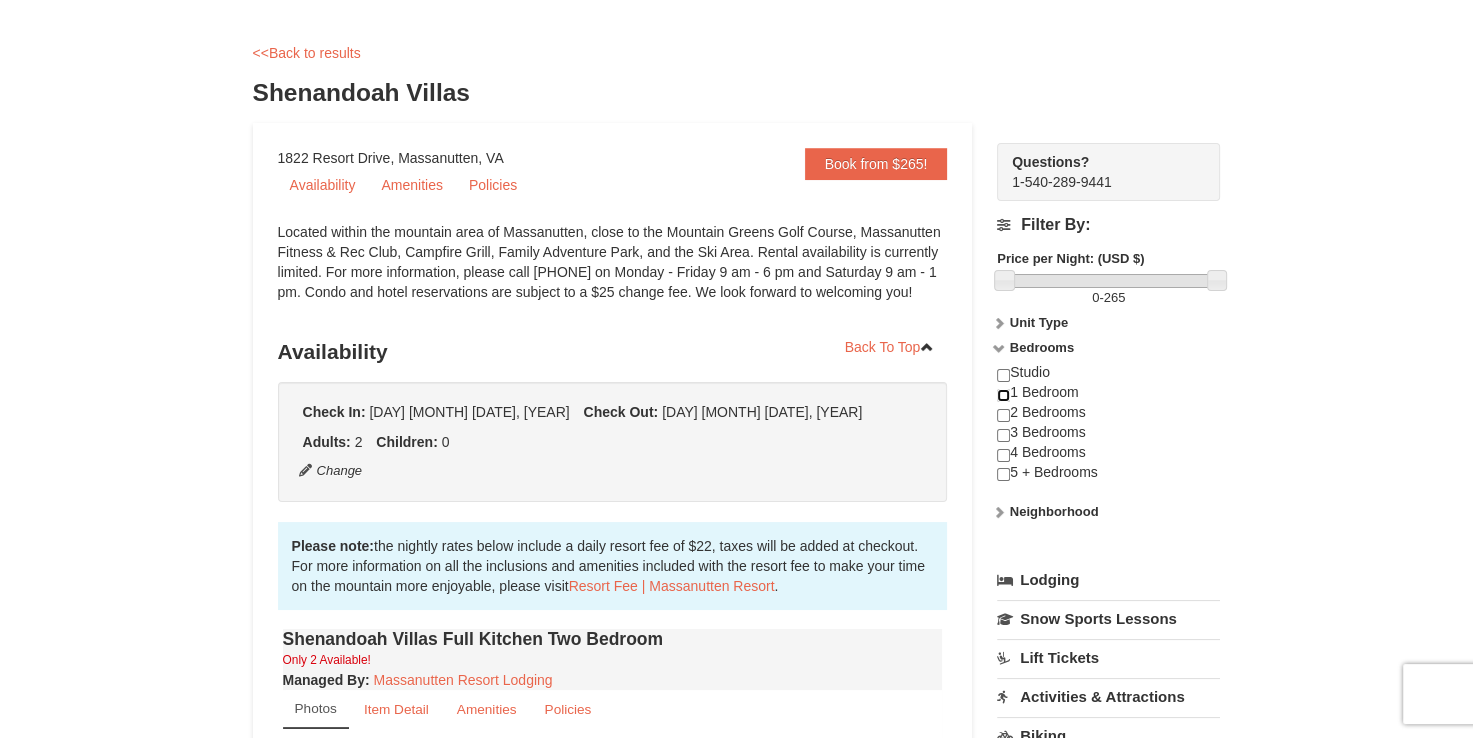 click at bounding box center [1003, 395] 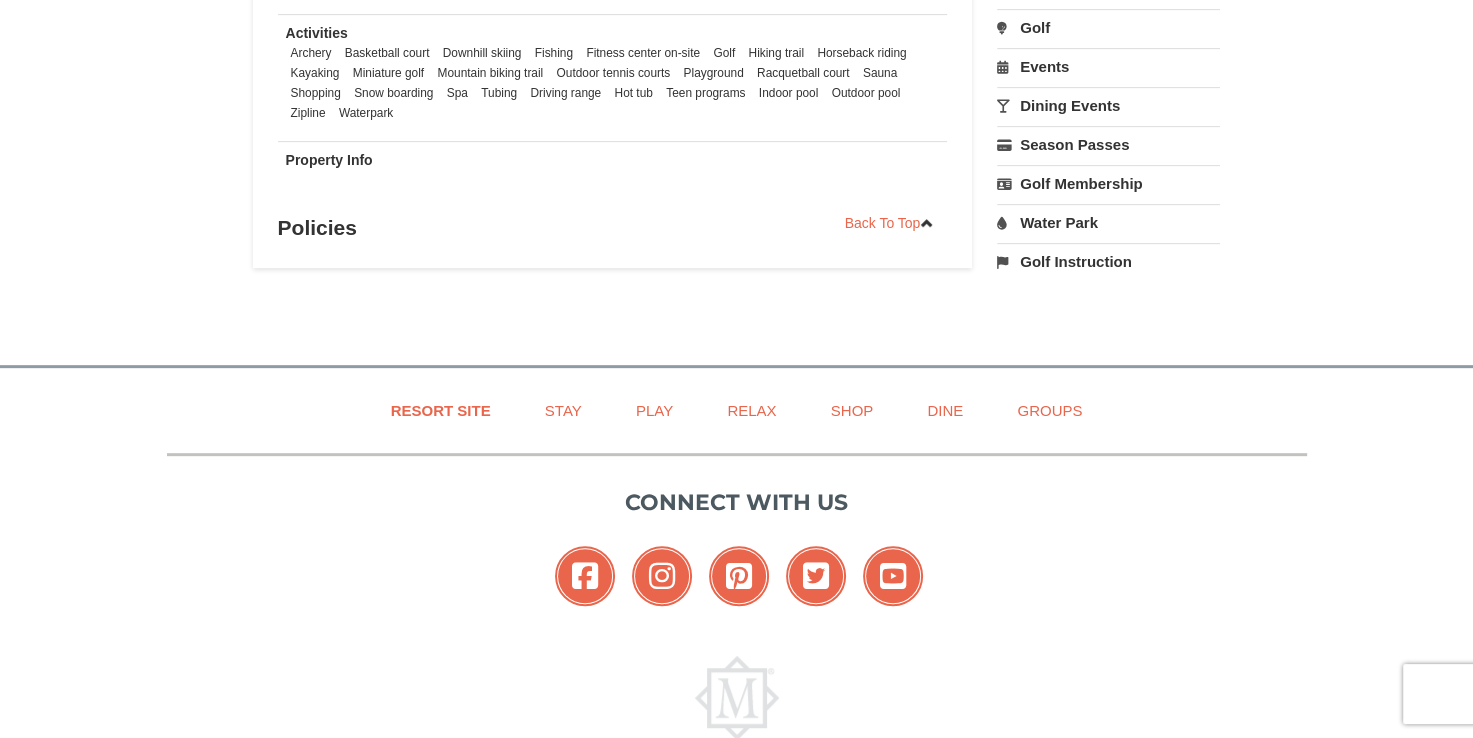 scroll, scrollTop: 921, scrollLeft: 0, axis: vertical 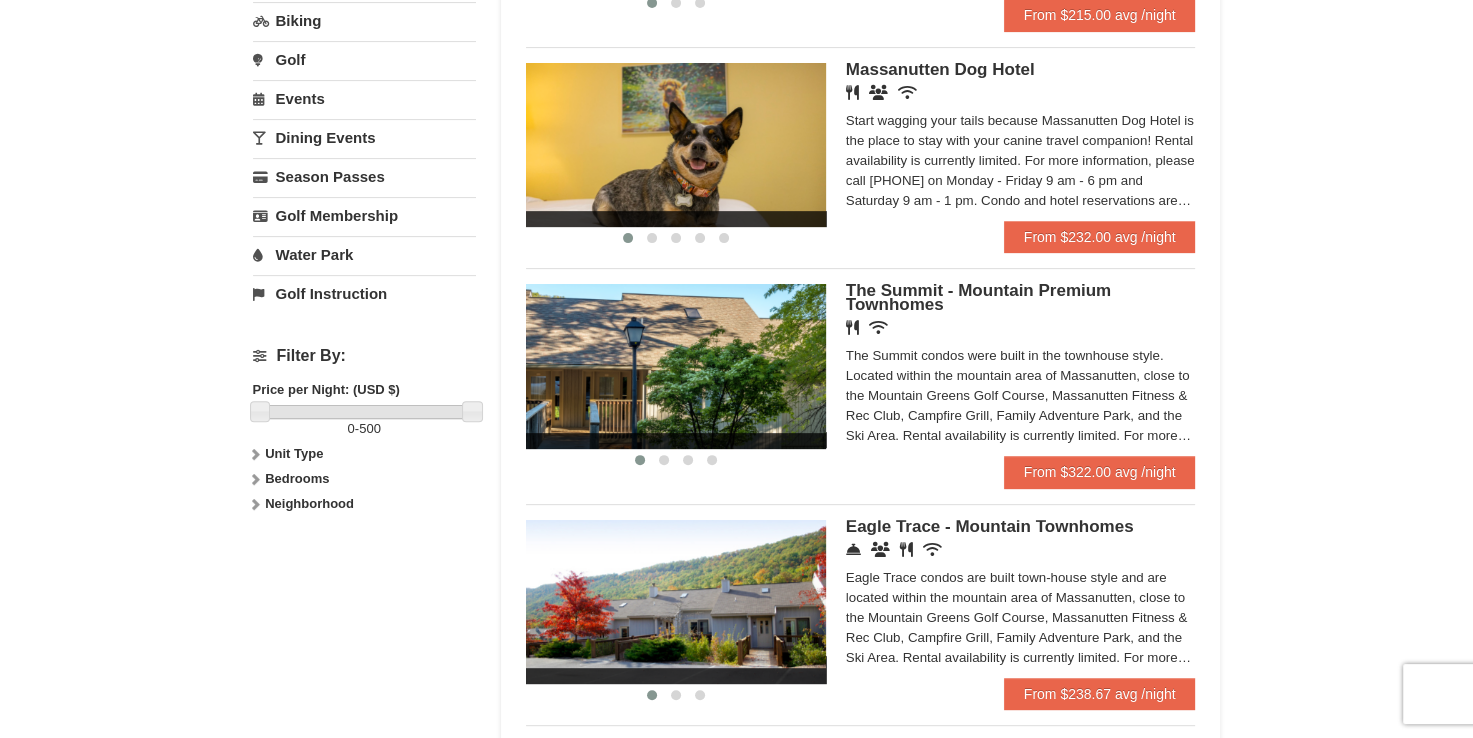click at bounding box center [676, 366] 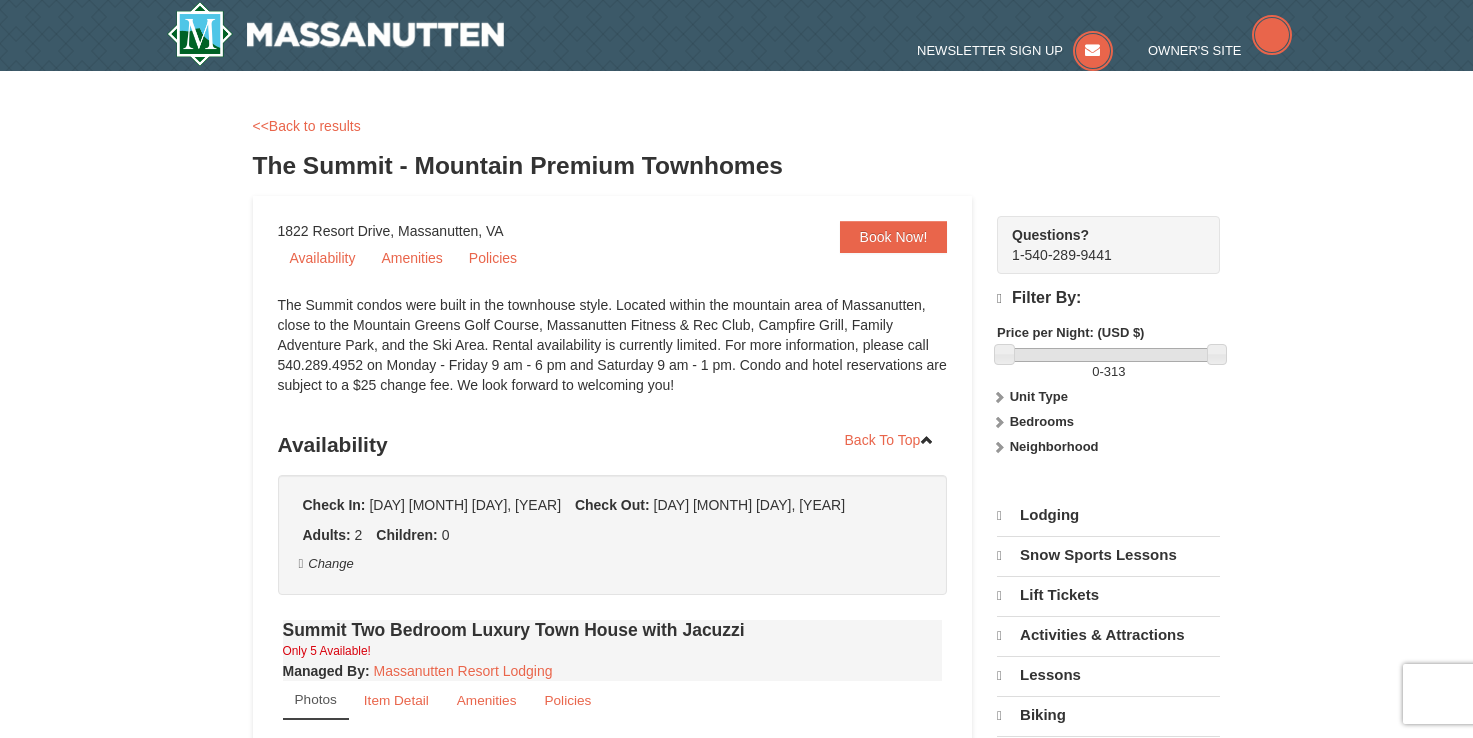 scroll, scrollTop: 0, scrollLeft: 0, axis: both 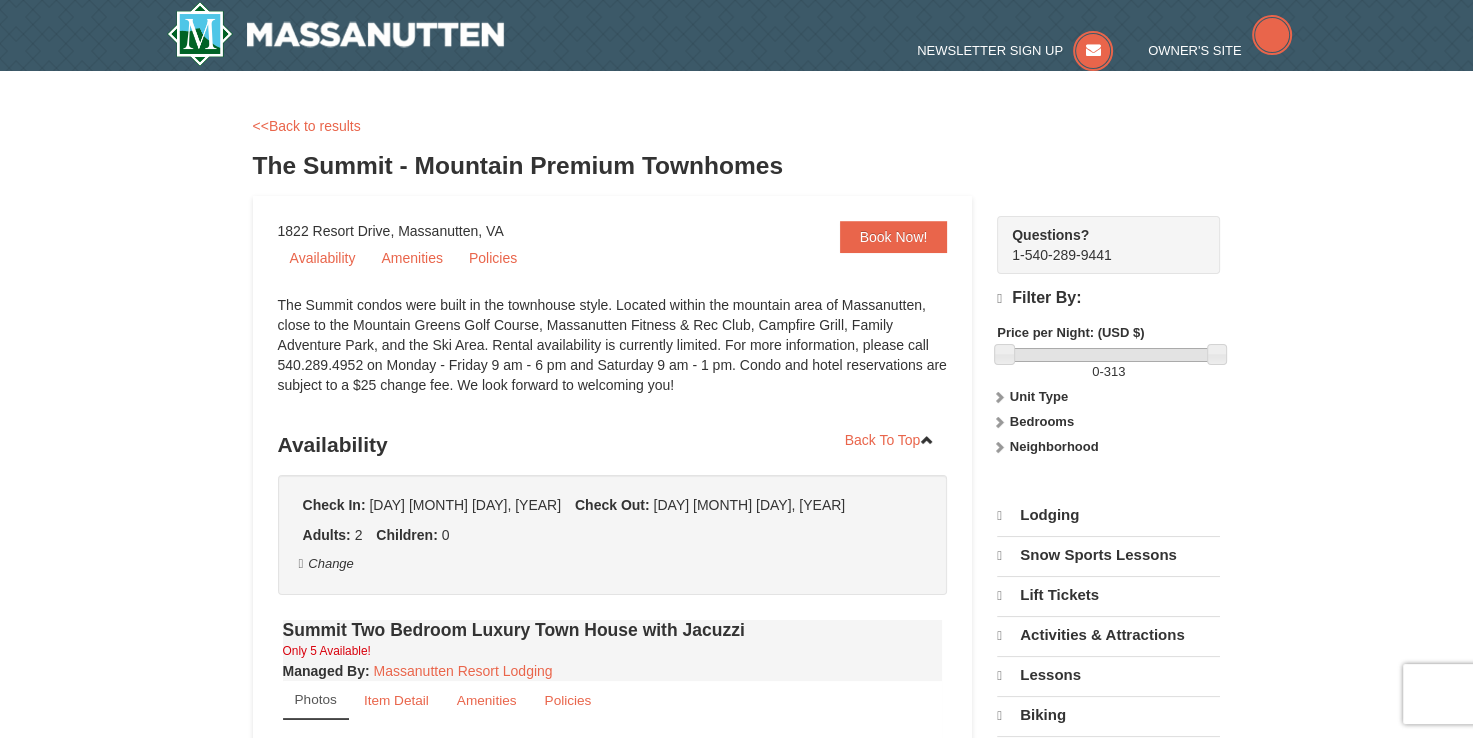 select on "8" 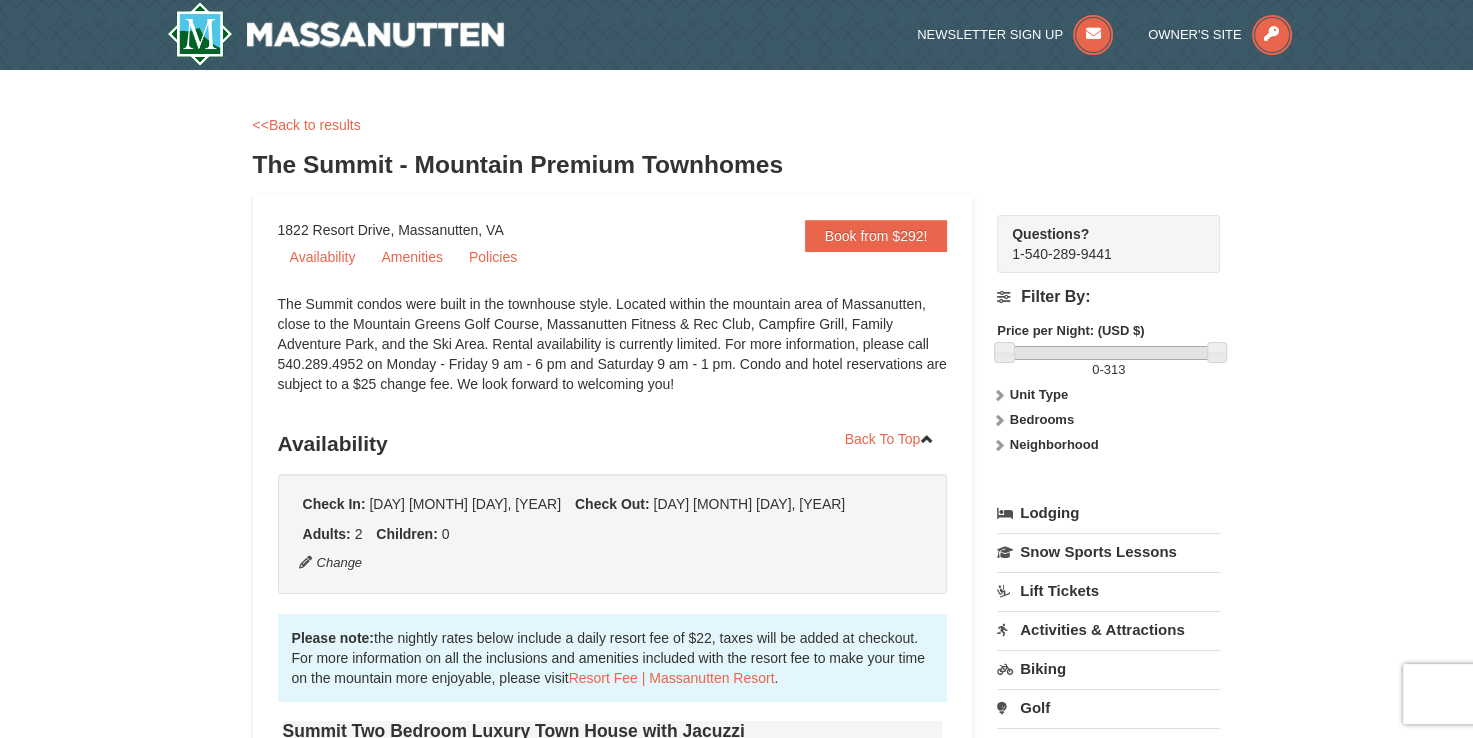 click on "Bedrooms" at bounding box center (1042, 419) 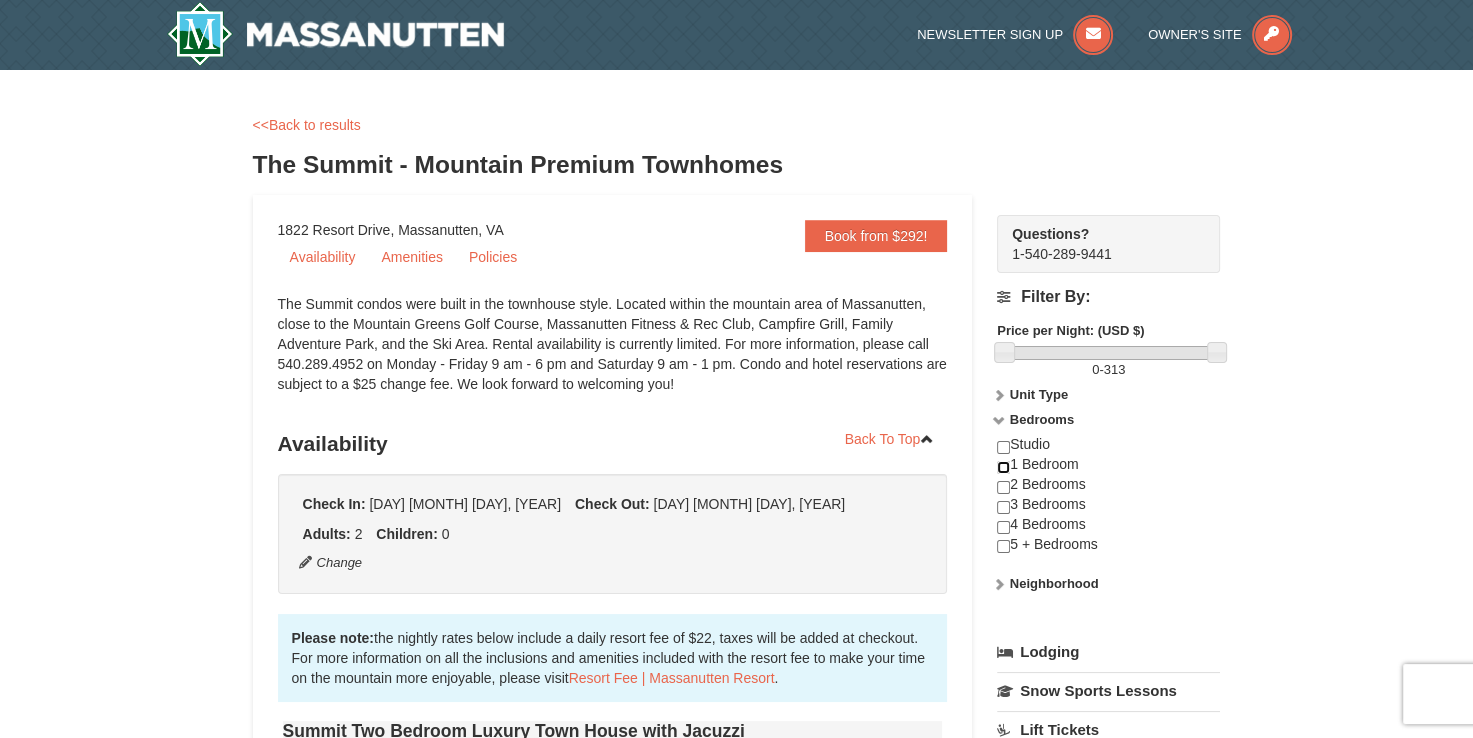 click at bounding box center (1003, 467) 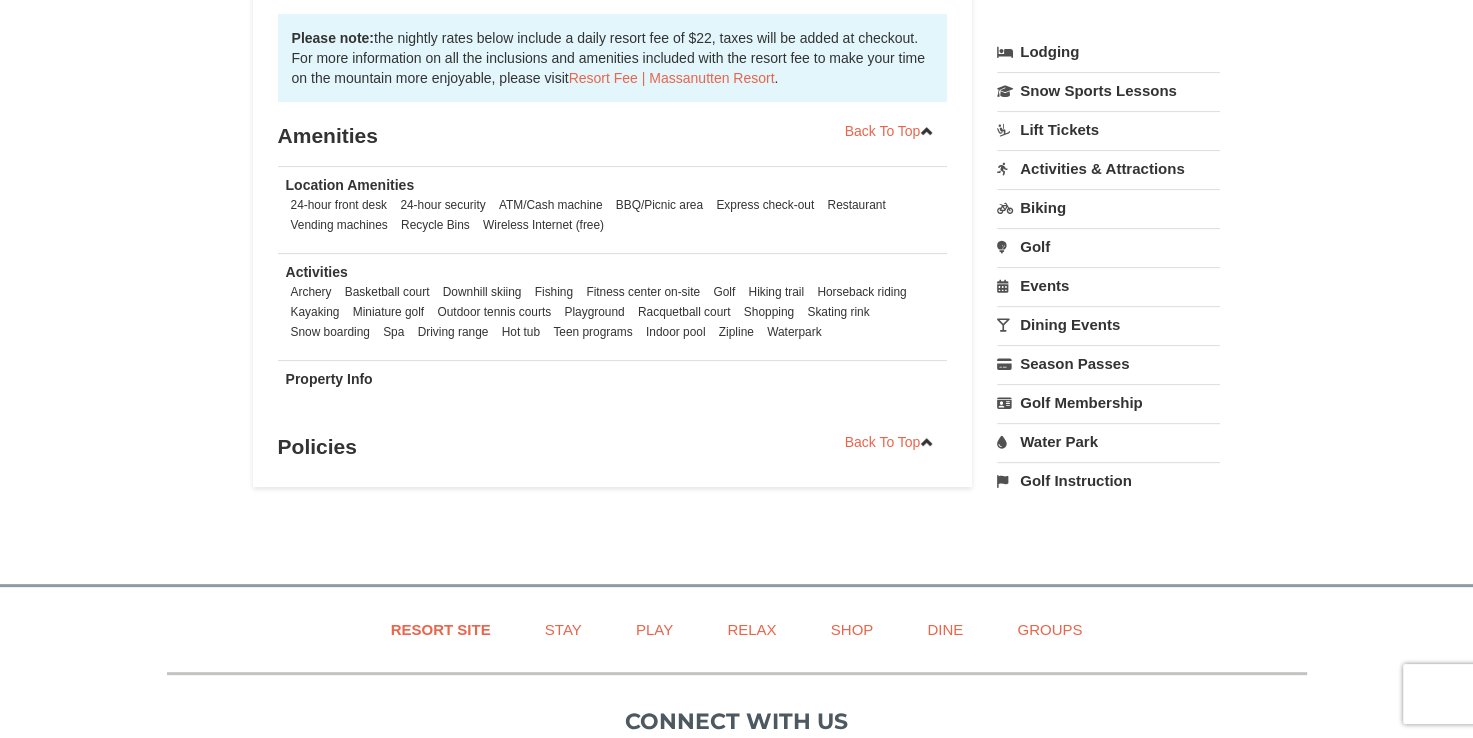 scroll, scrollTop: 692, scrollLeft: 0, axis: vertical 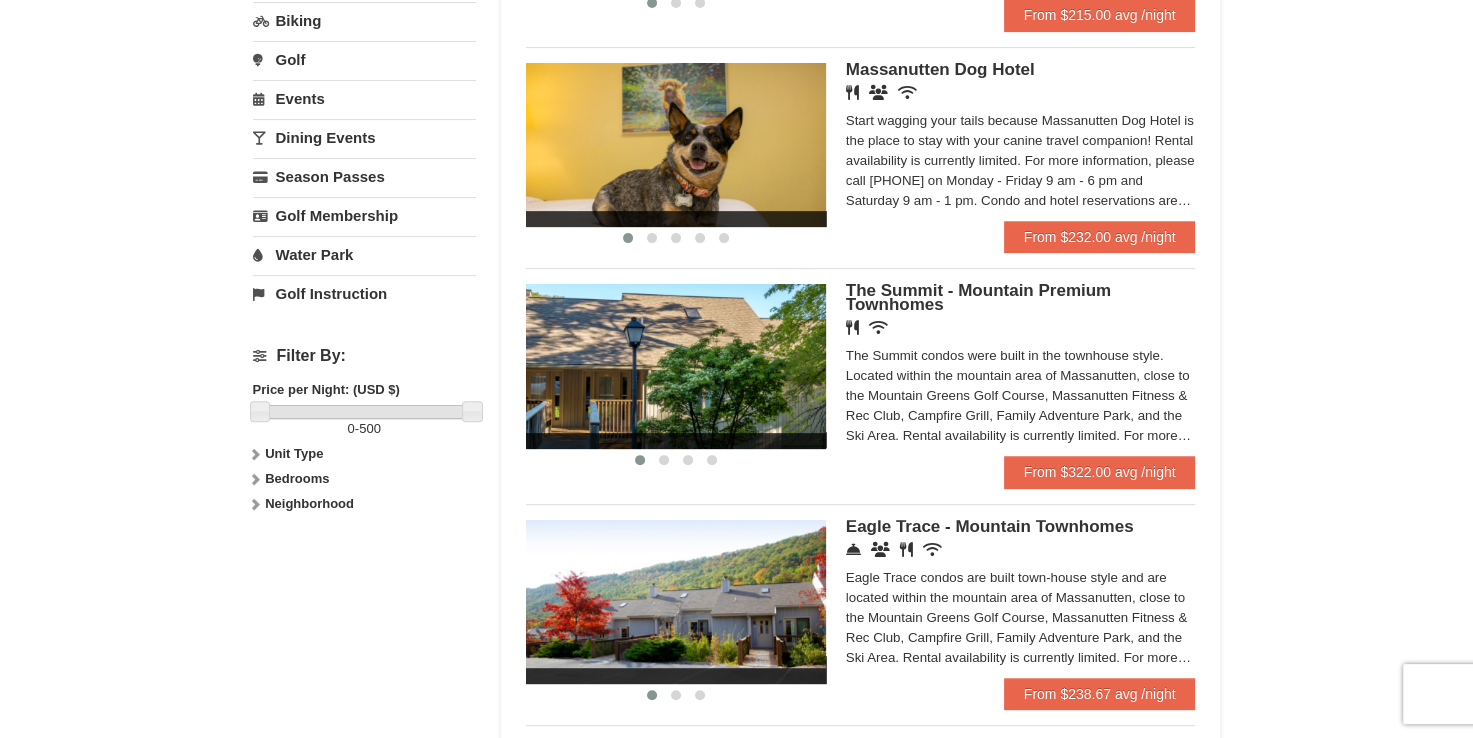 click on "Bedrooms" at bounding box center [297, 478] 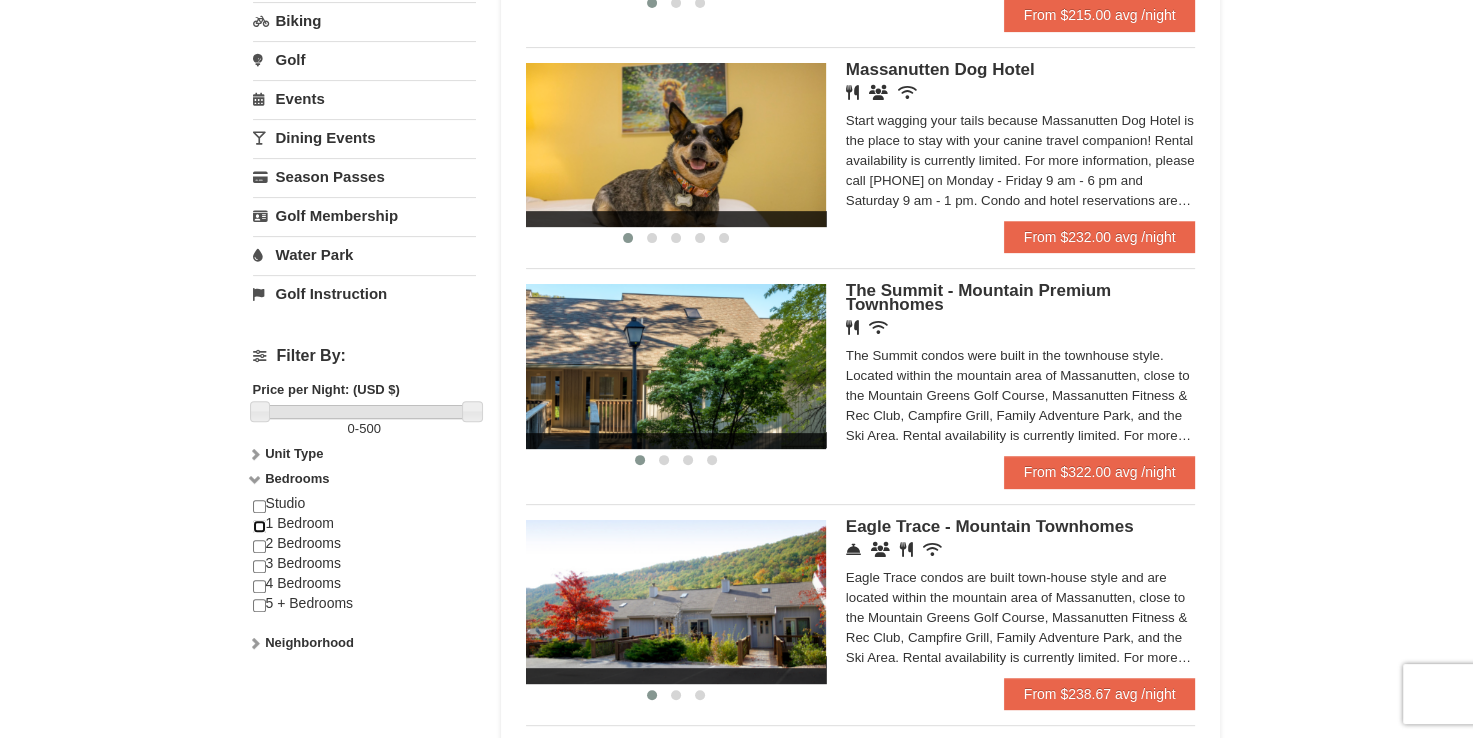click at bounding box center (259, 526) 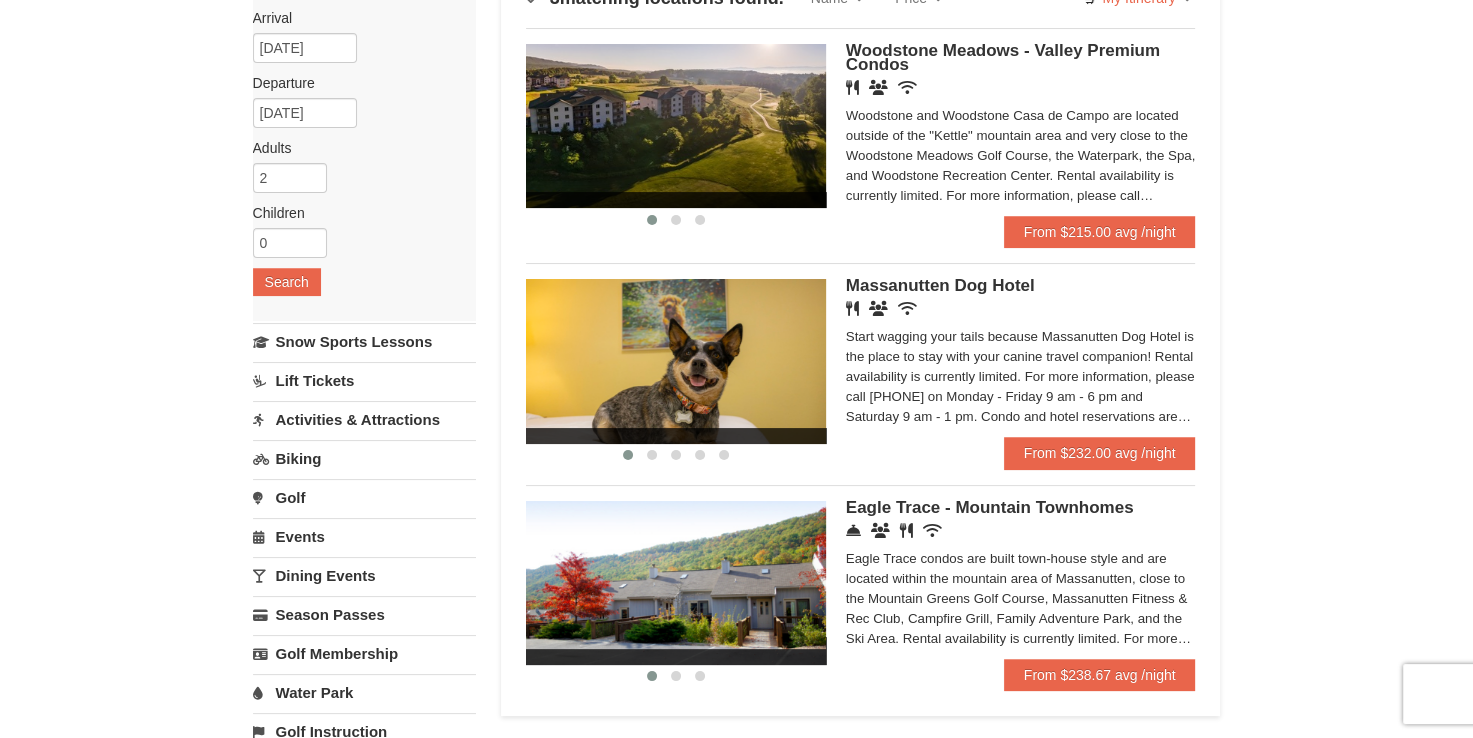 scroll, scrollTop: 155, scrollLeft: 0, axis: vertical 